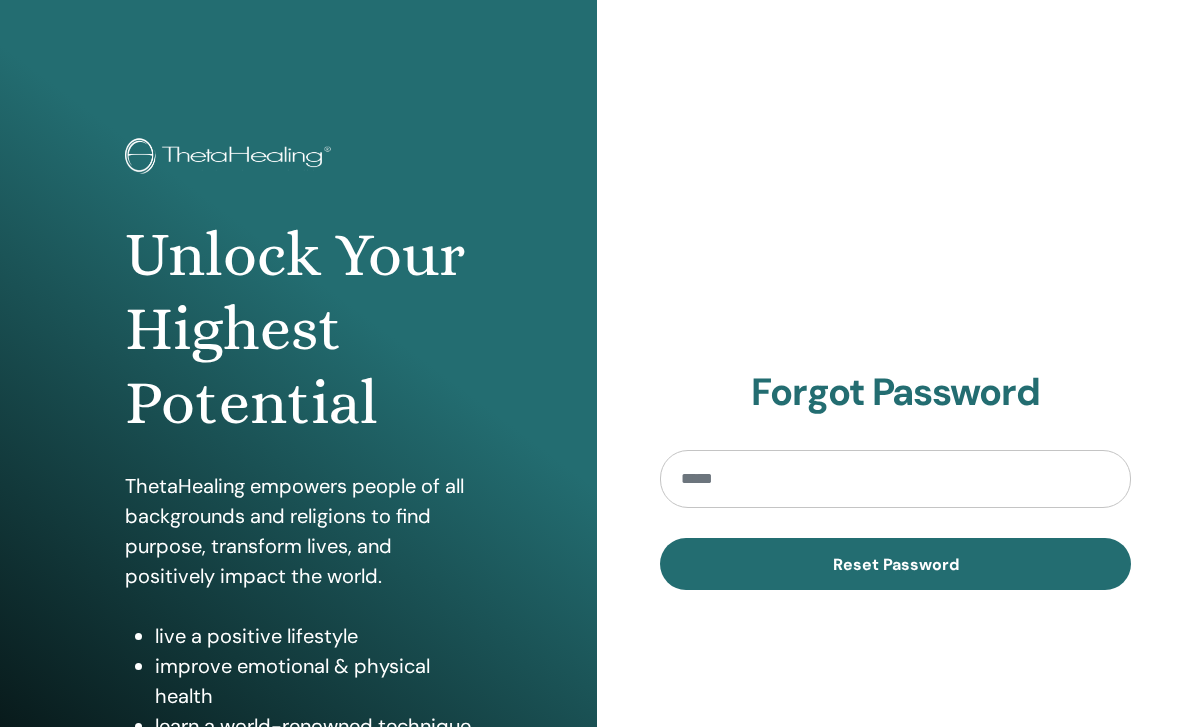 scroll, scrollTop: 0, scrollLeft: 0, axis: both 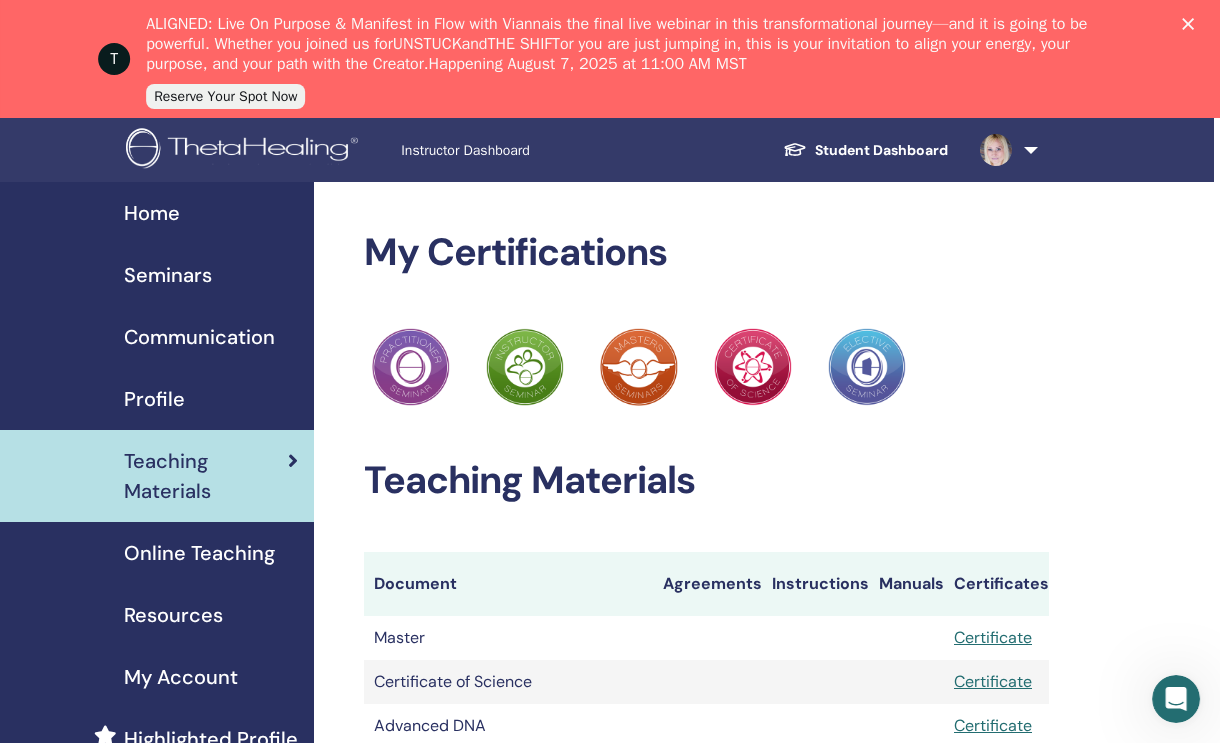 click on "Seminars" at bounding box center [168, 275] 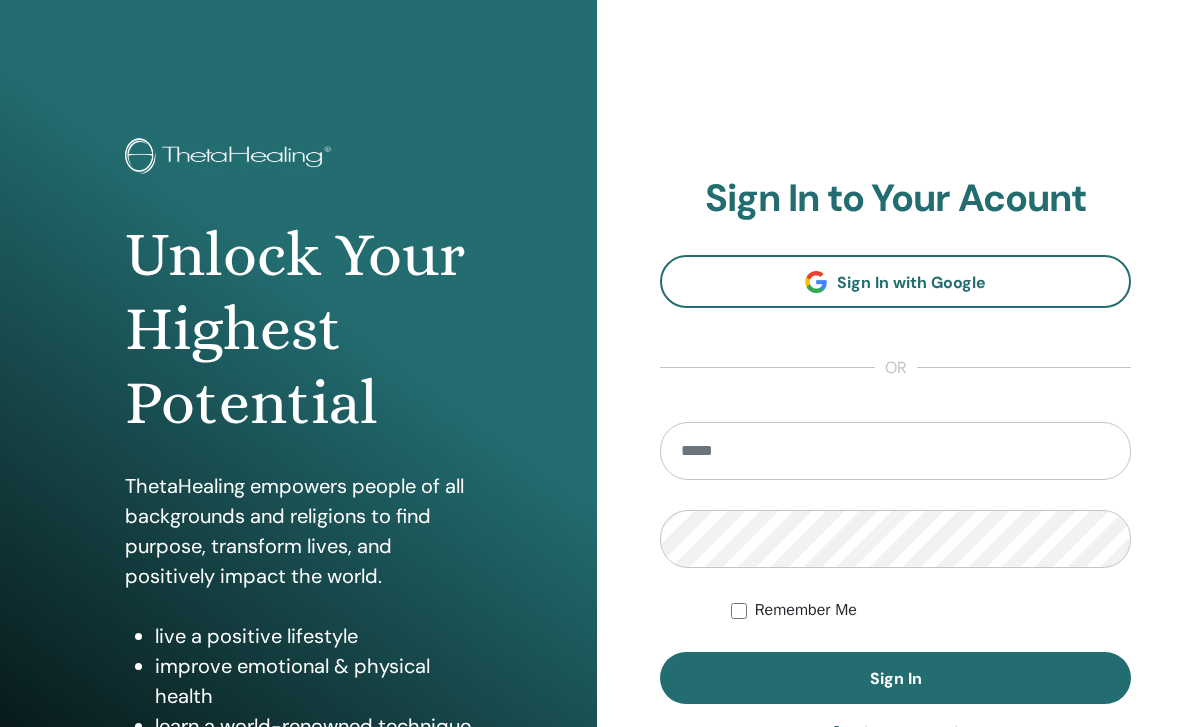 scroll, scrollTop: 0, scrollLeft: 0, axis: both 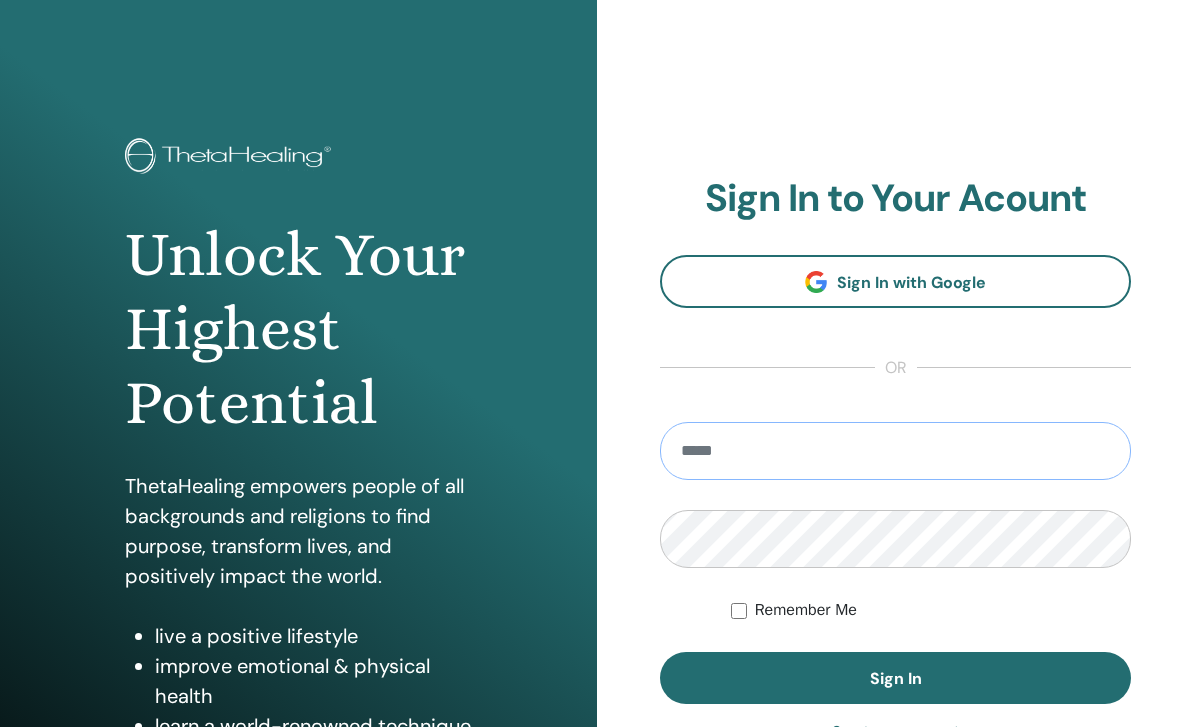 type on "**********" 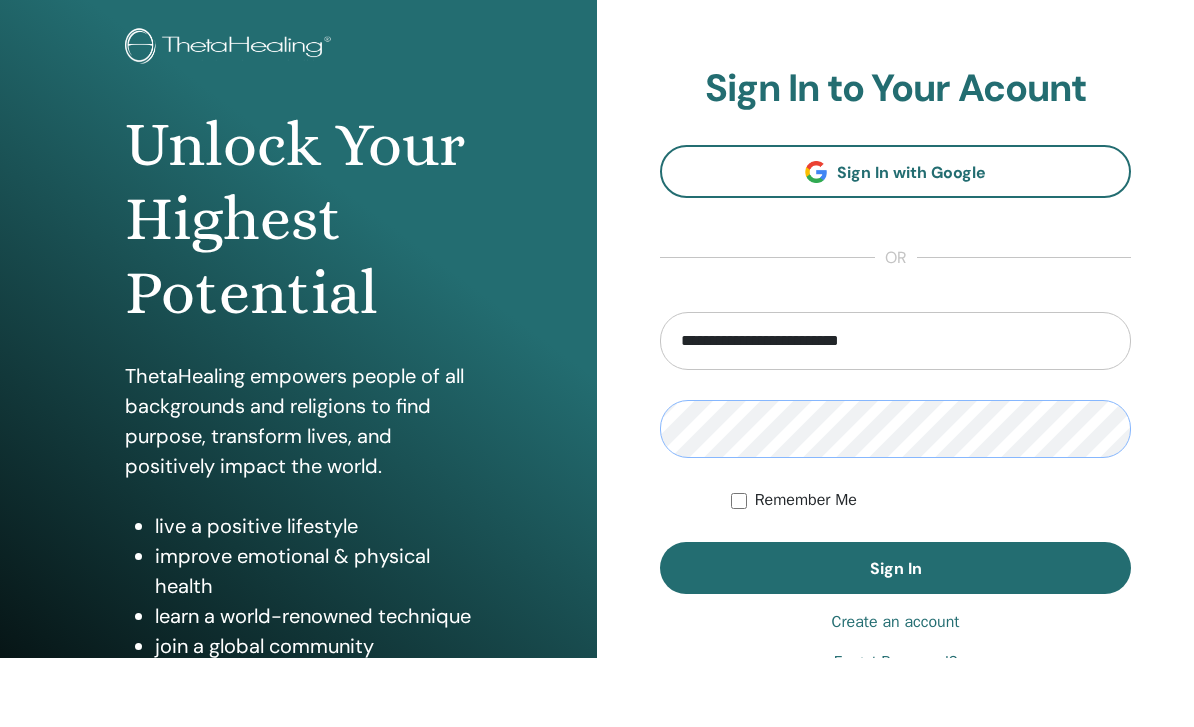 scroll, scrollTop: 41, scrollLeft: 0, axis: vertical 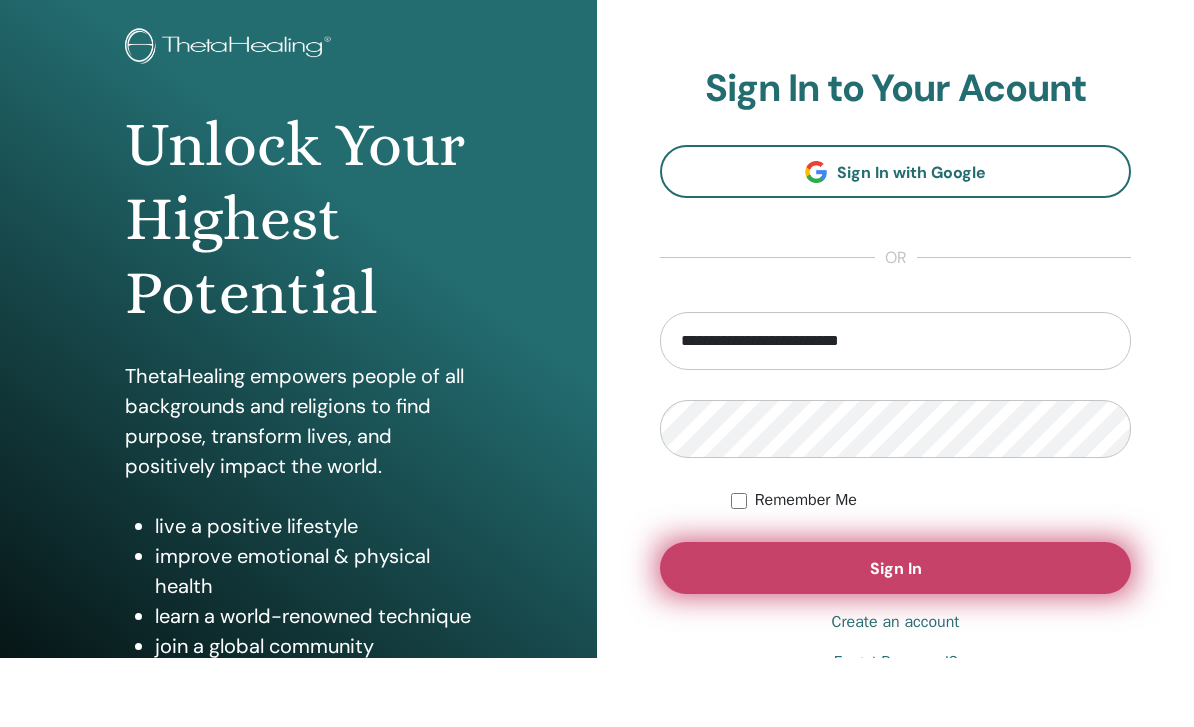 click on "Sign In" at bounding box center [895, 637] 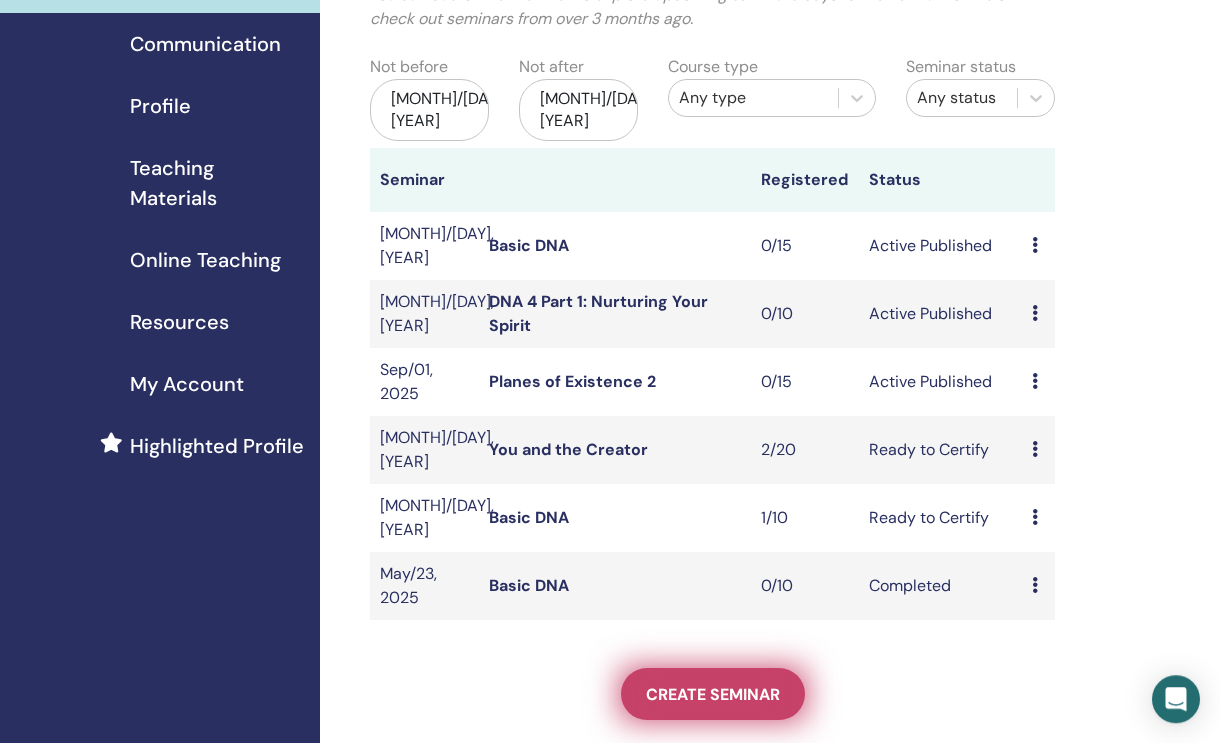 scroll, scrollTop: 175, scrollLeft: 0, axis: vertical 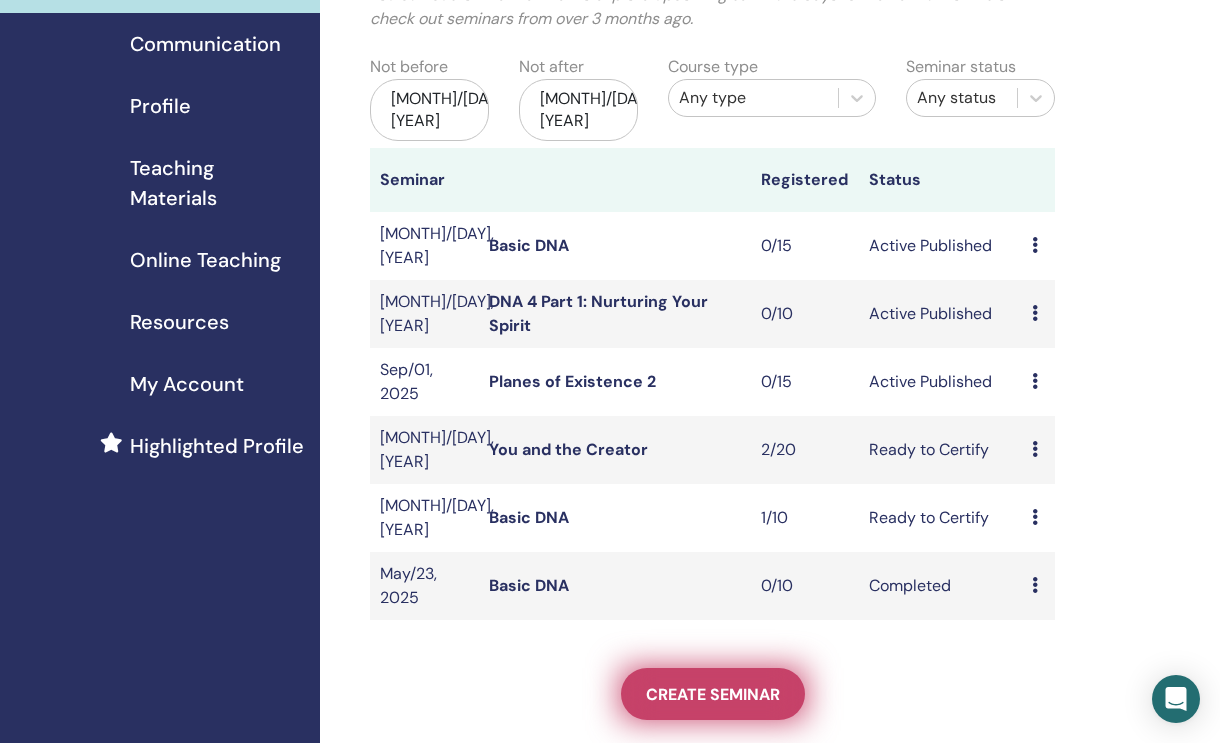 click on "Create seminar" at bounding box center (713, 694) 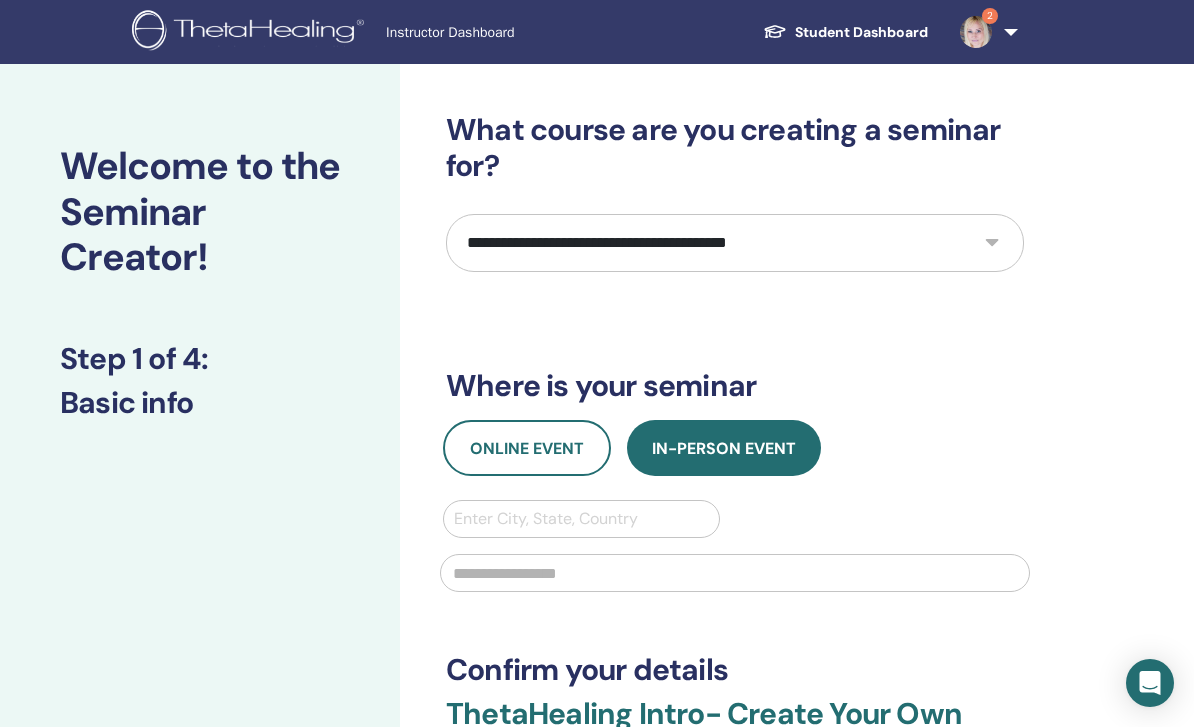 scroll, scrollTop: 0, scrollLeft: 0, axis: both 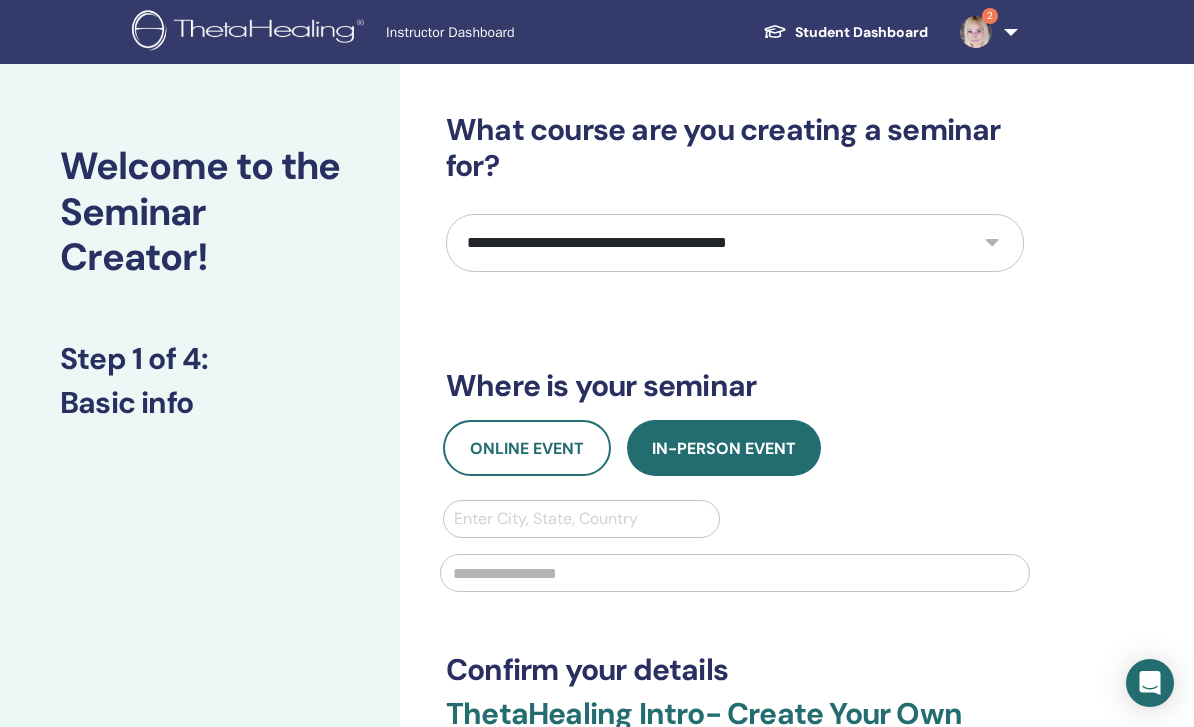 click on "**********" at bounding box center [735, 243] 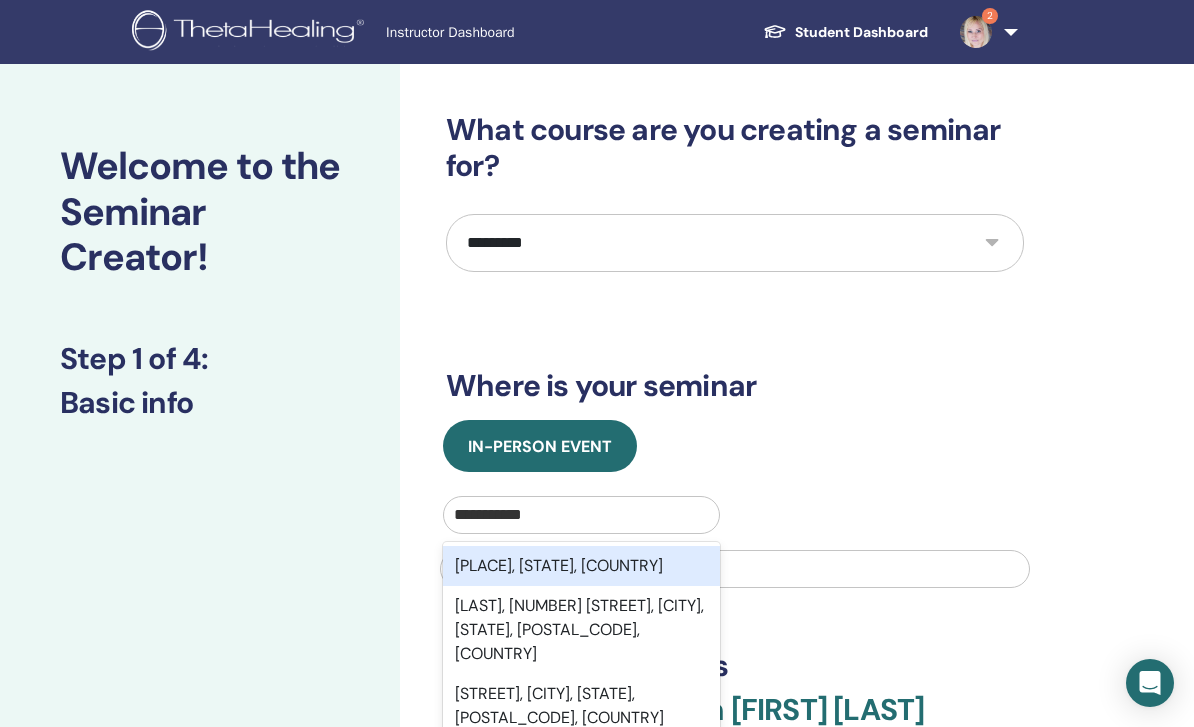 click on "Manning, AB, CAN" at bounding box center [581, 566] 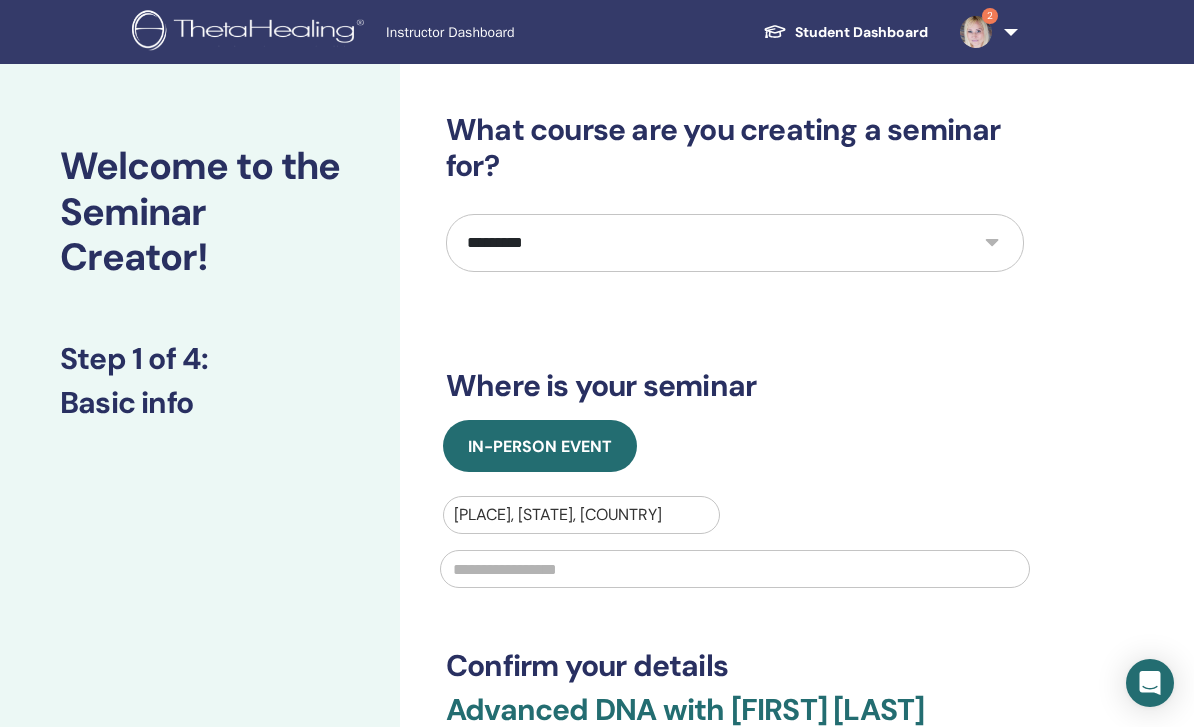 click at bounding box center [735, 569] 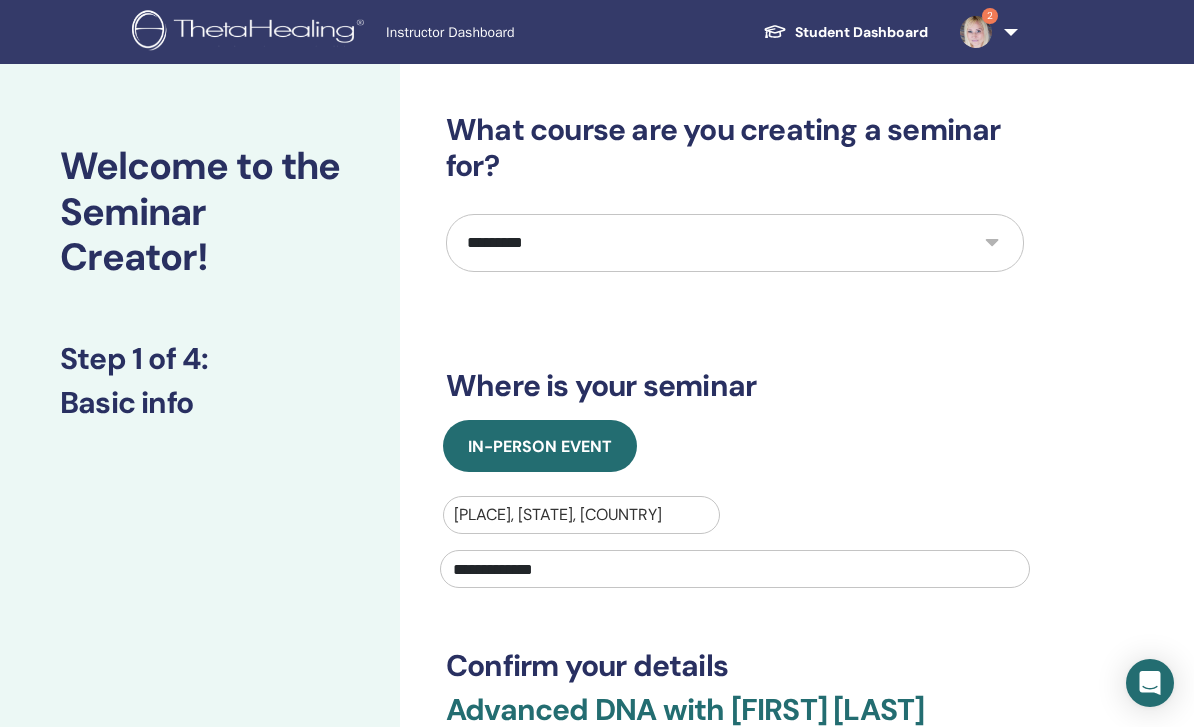 type on "**********" 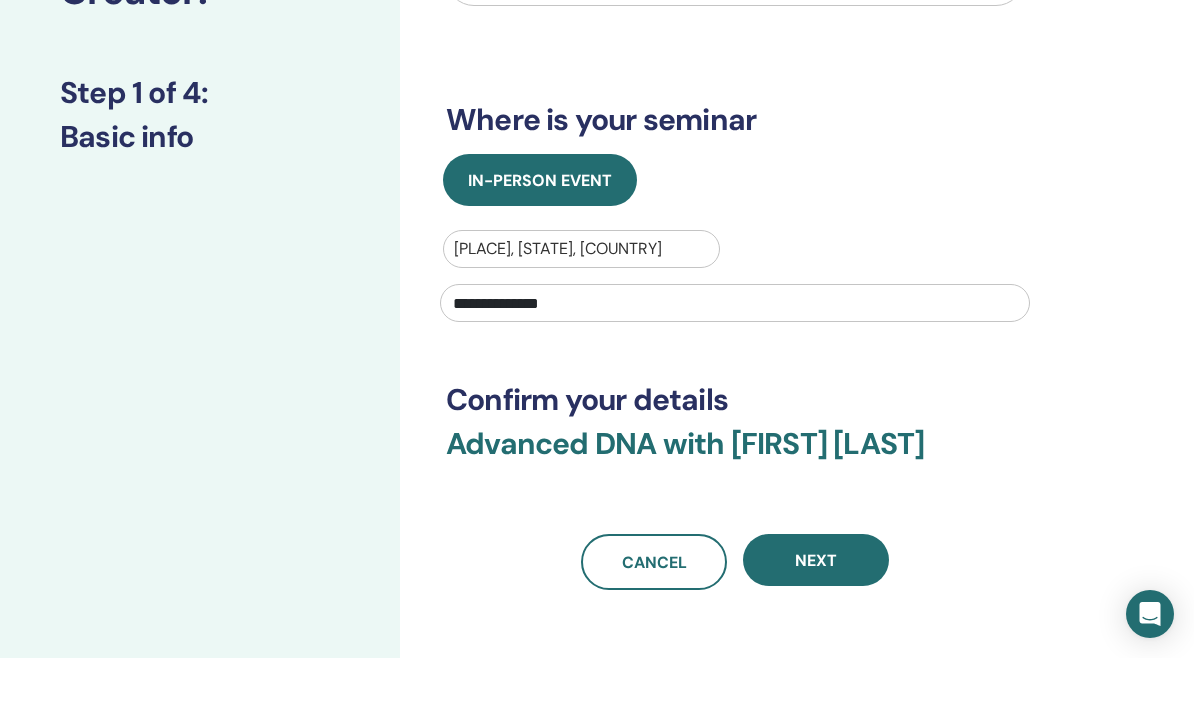 scroll, scrollTop: 209, scrollLeft: 0, axis: vertical 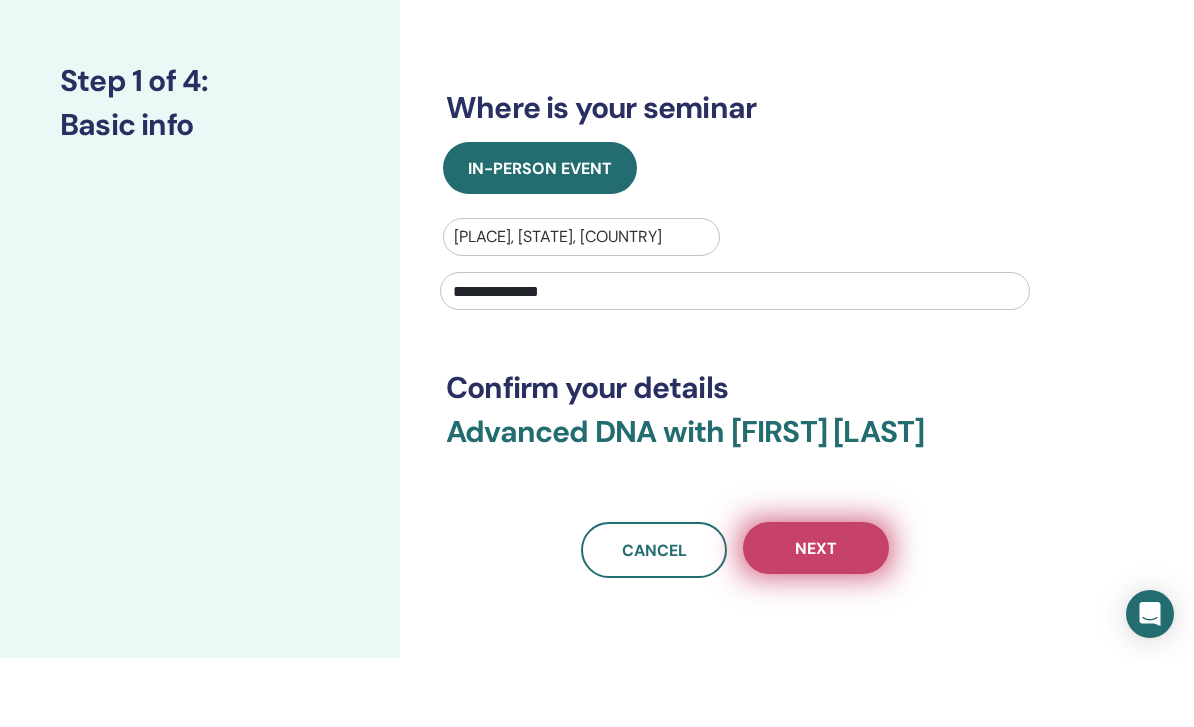 click on "Next" at bounding box center [816, 617] 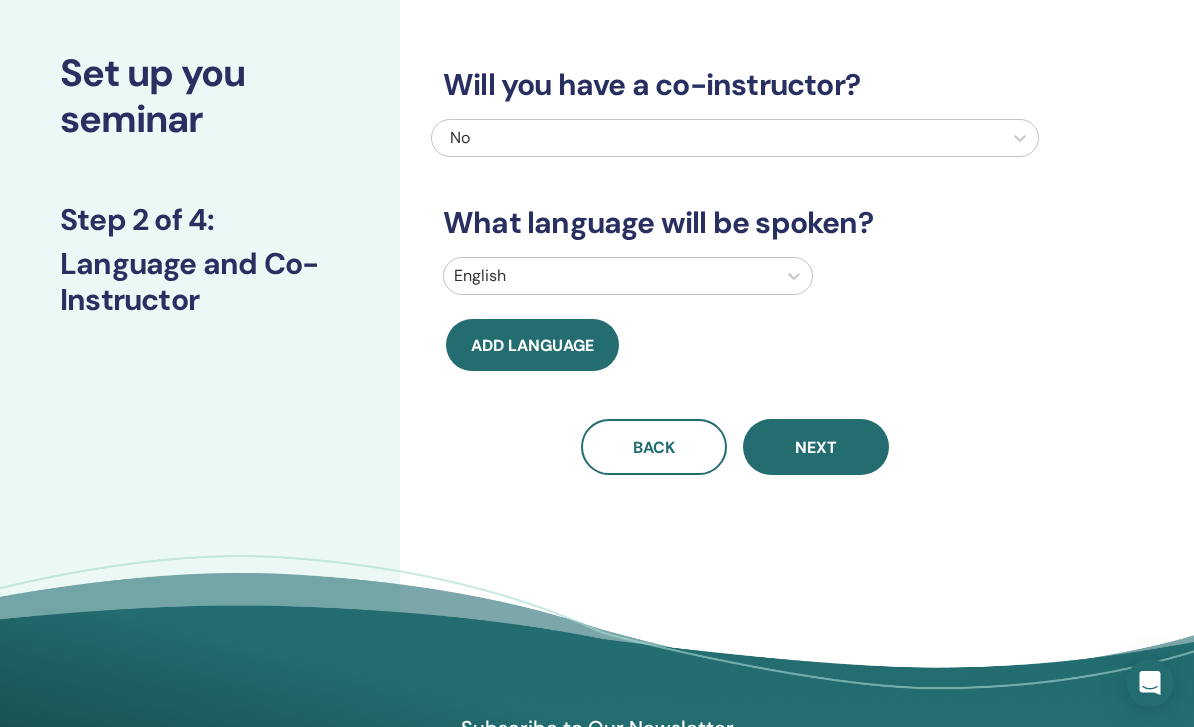 scroll, scrollTop: 0, scrollLeft: 0, axis: both 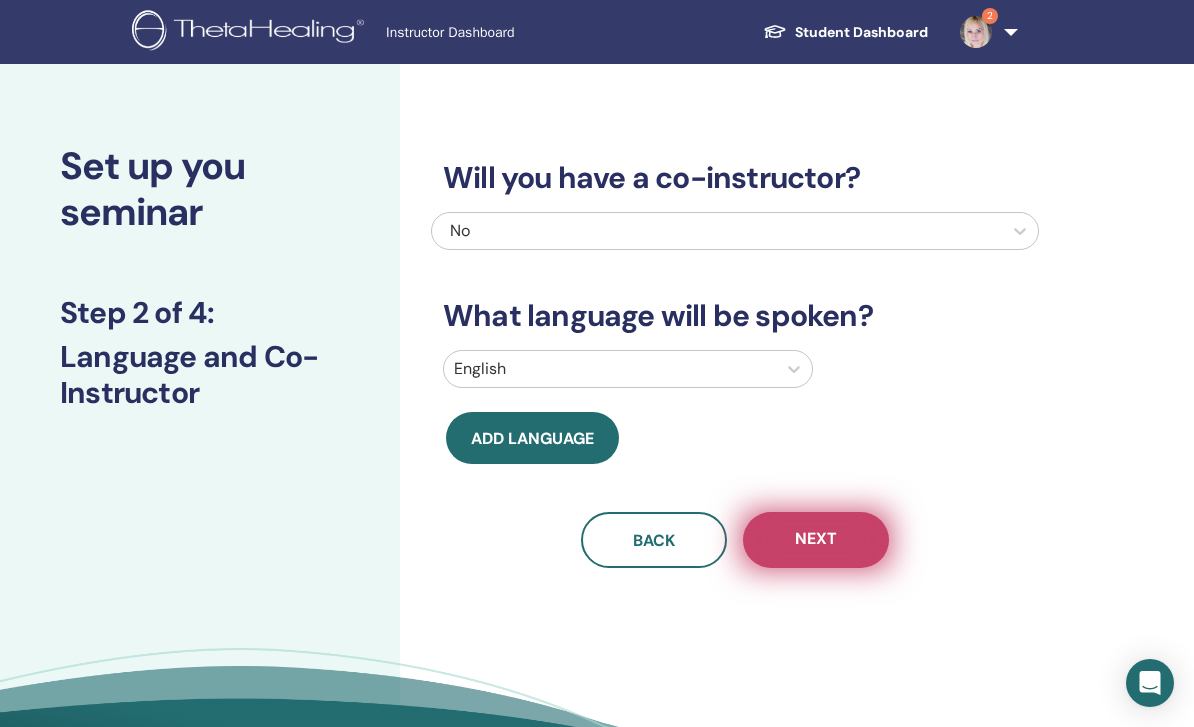 click on "Next" at bounding box center [816, 540] 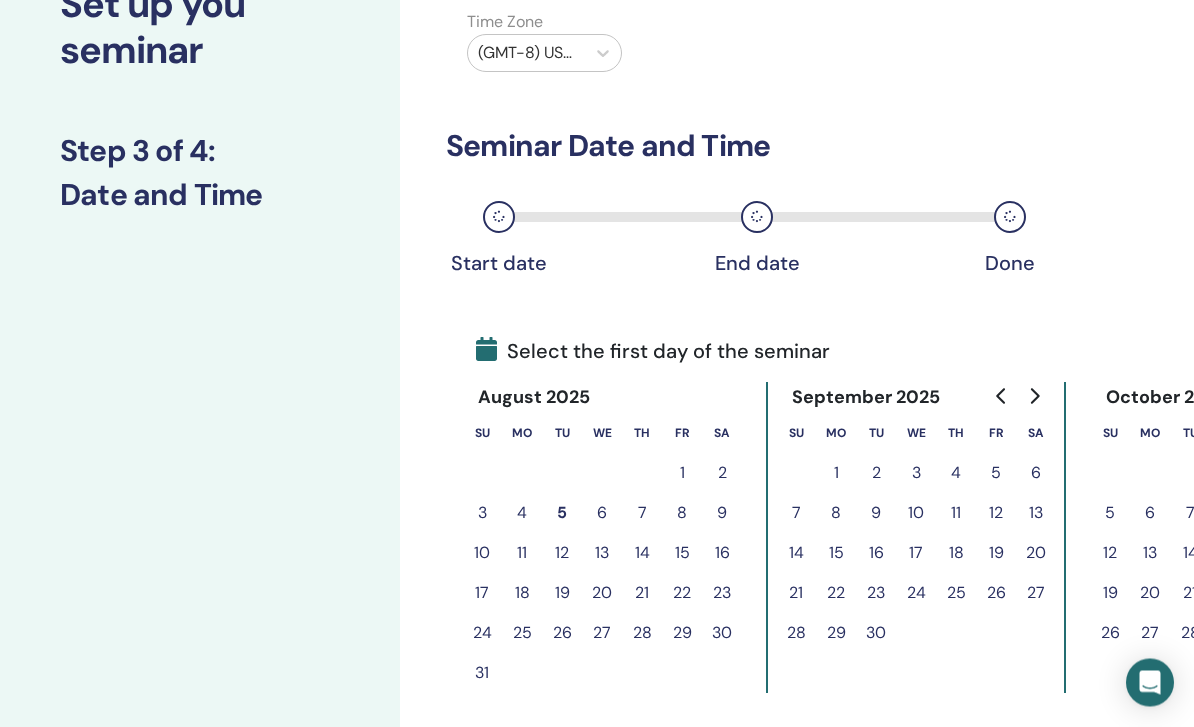 scroll, scrollTop: 164, scrollLeft: 0, axis: vertical 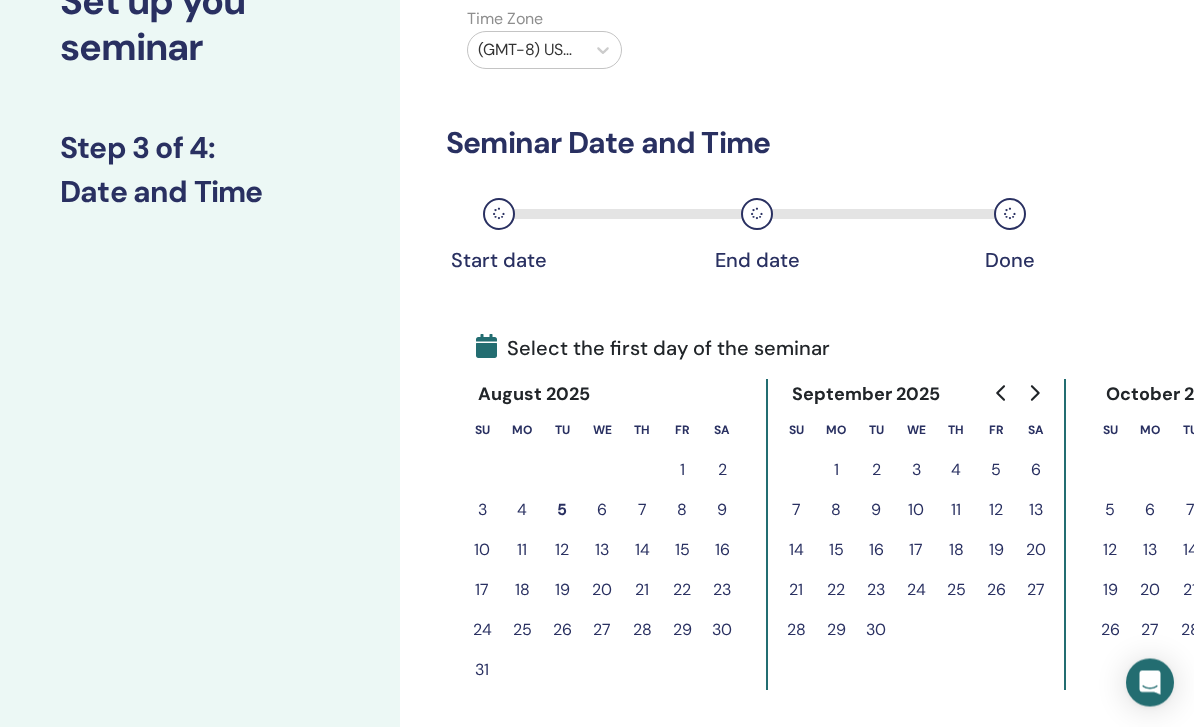 click on "15" at bounding box center (682, 551) 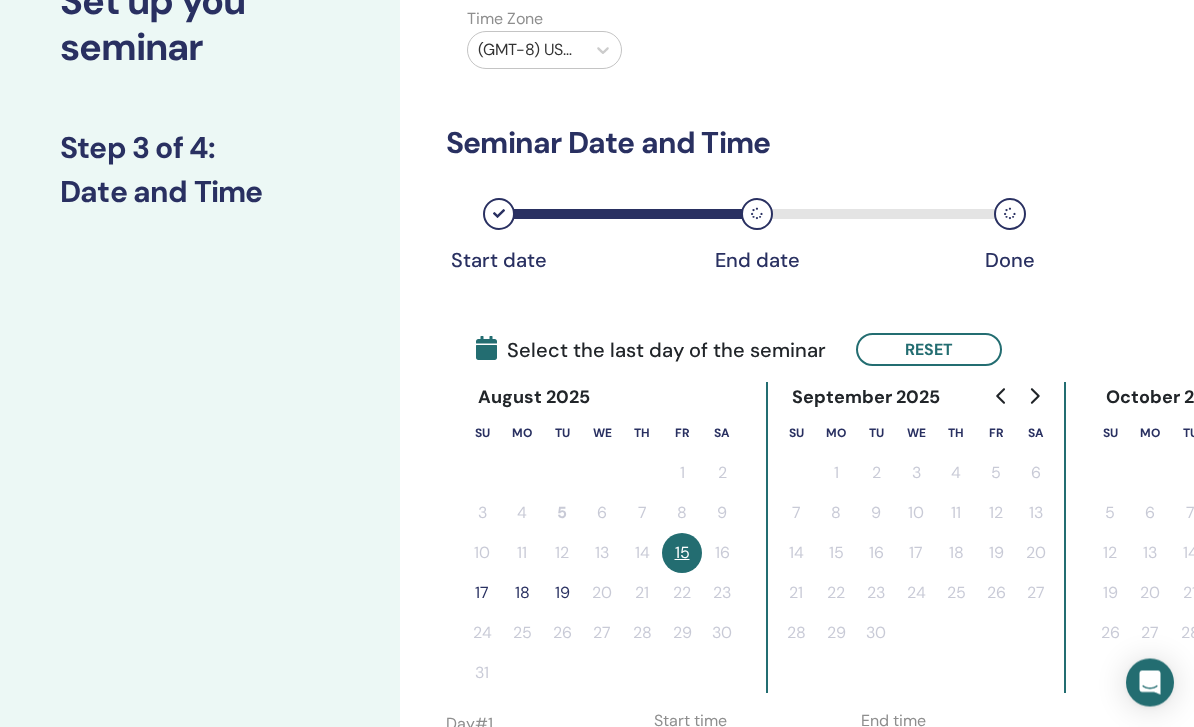 scroll, scrollTop: 165, scrollLeft: 0, axis: vertical 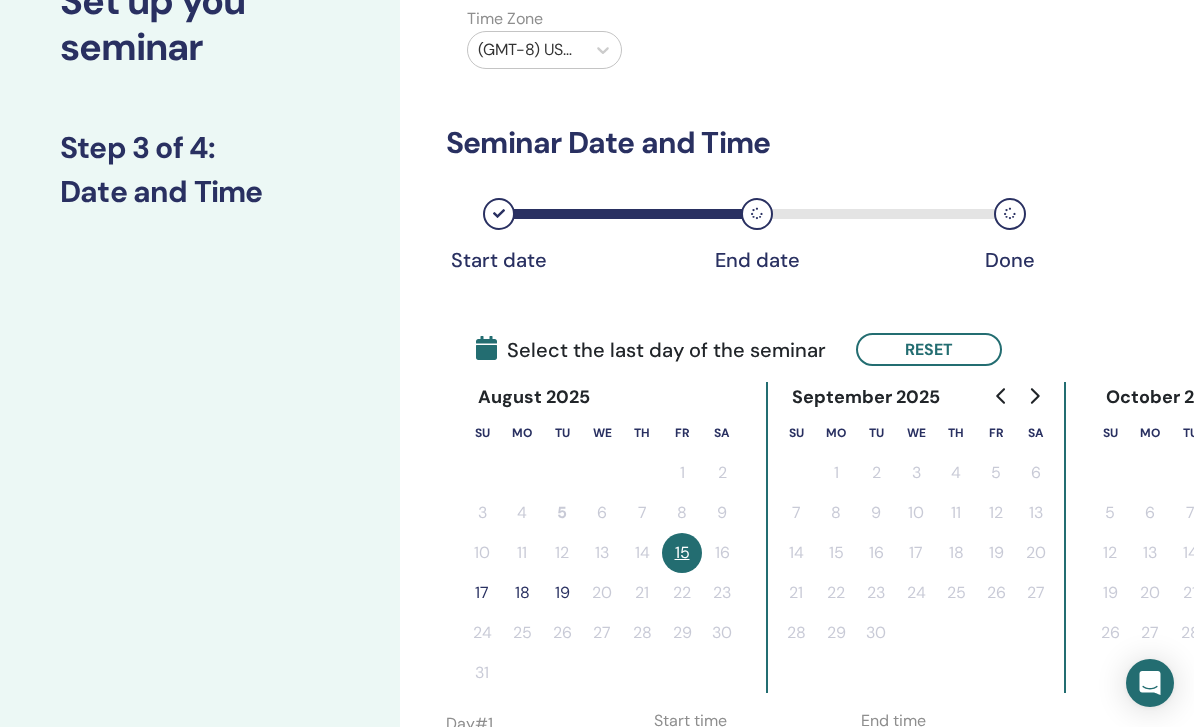 click on "17" at bounding box center (482, 593) 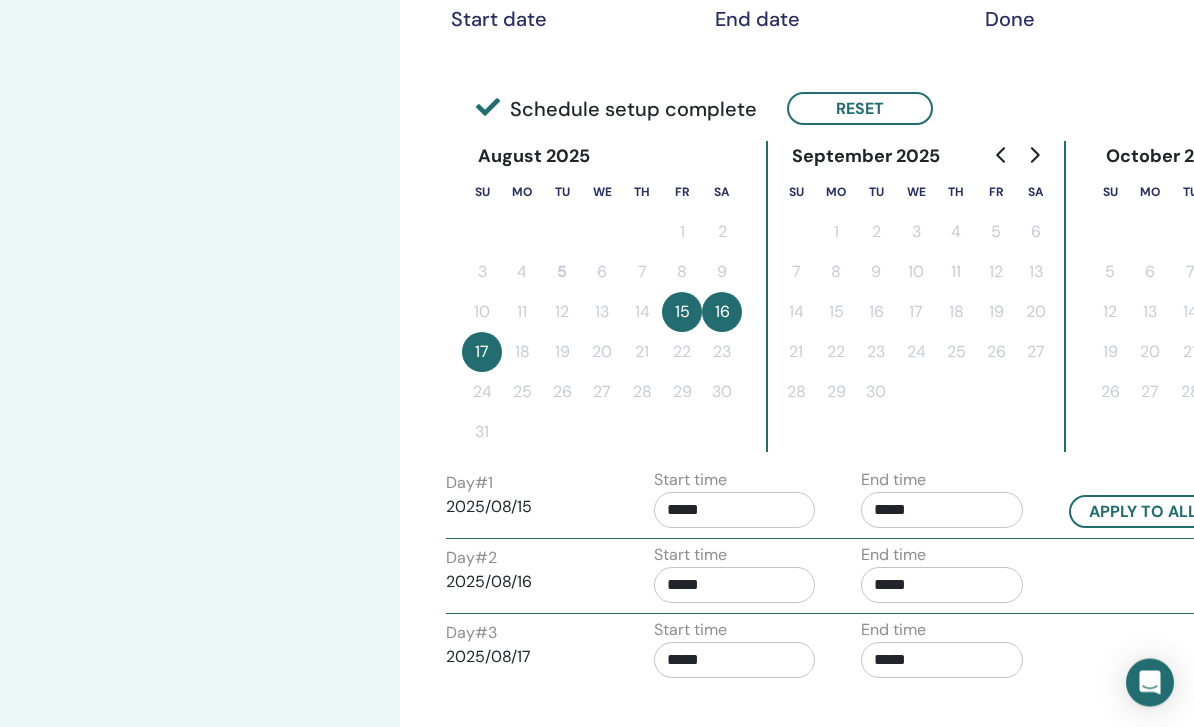 scroll, scrollTop: 433, scrollLeft: 0, axis: vertical 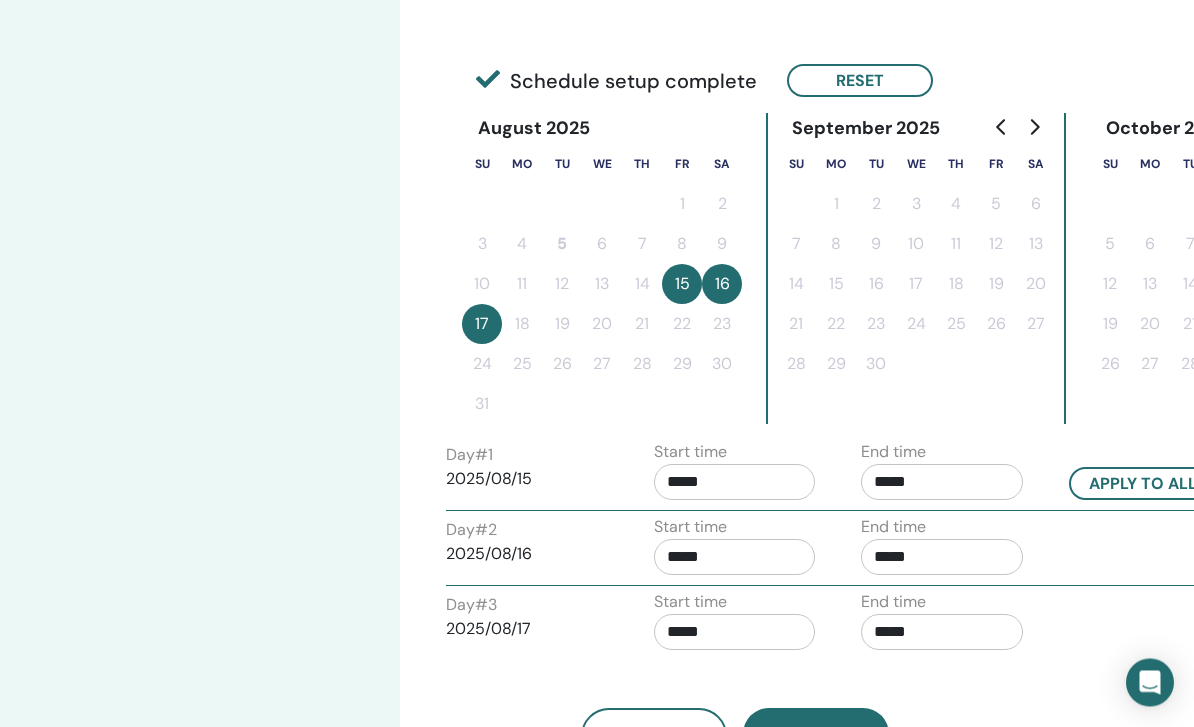 click on "*****" at bounding box center [735, 483] 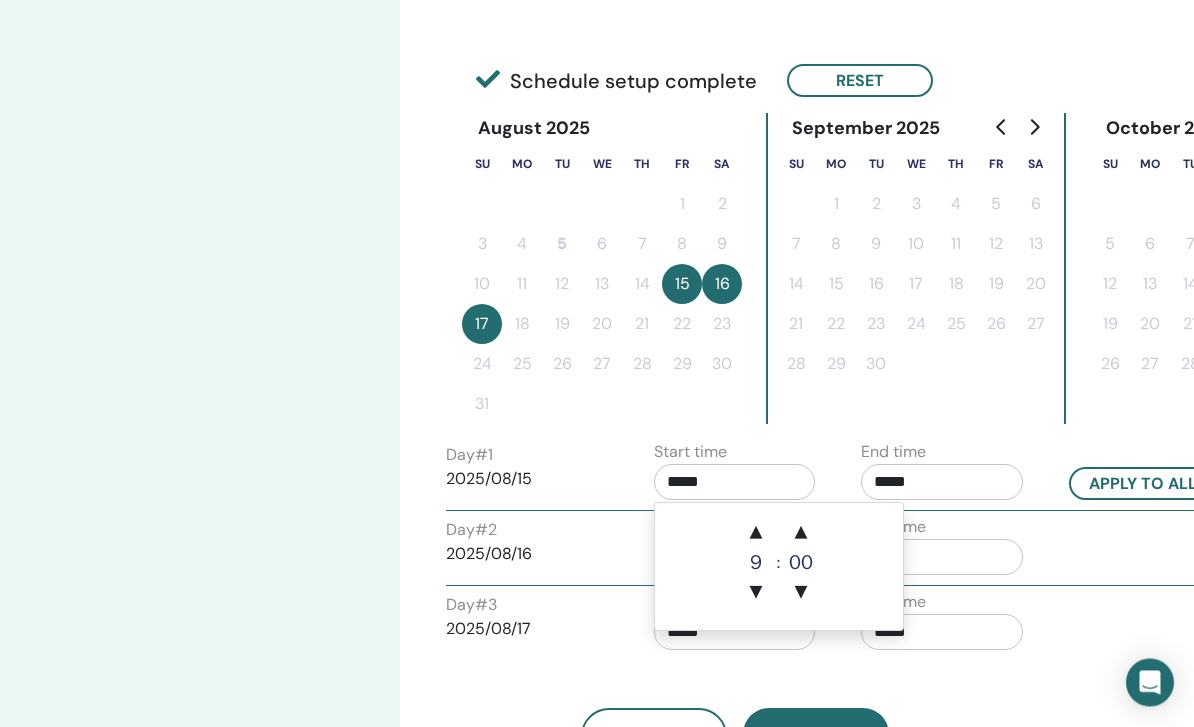 scroll, scrollTop: 433, scrollLeft: 0, axis: vertical 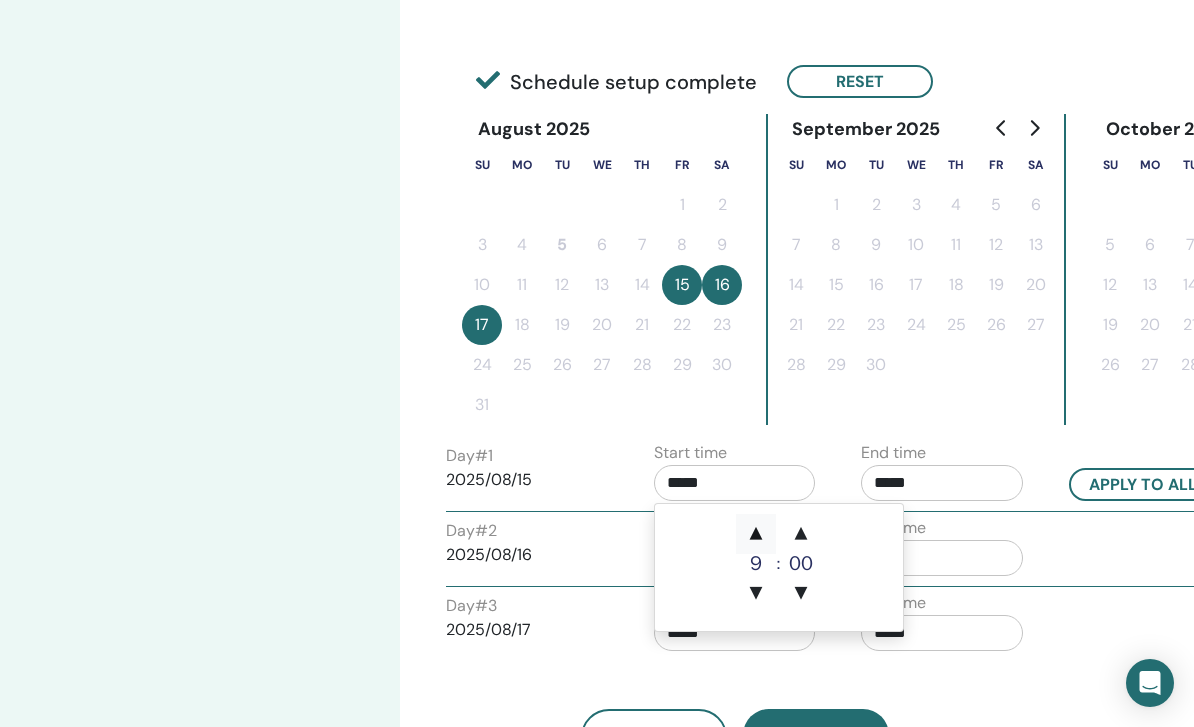 click on "▲" at bounding box center [756, 534] 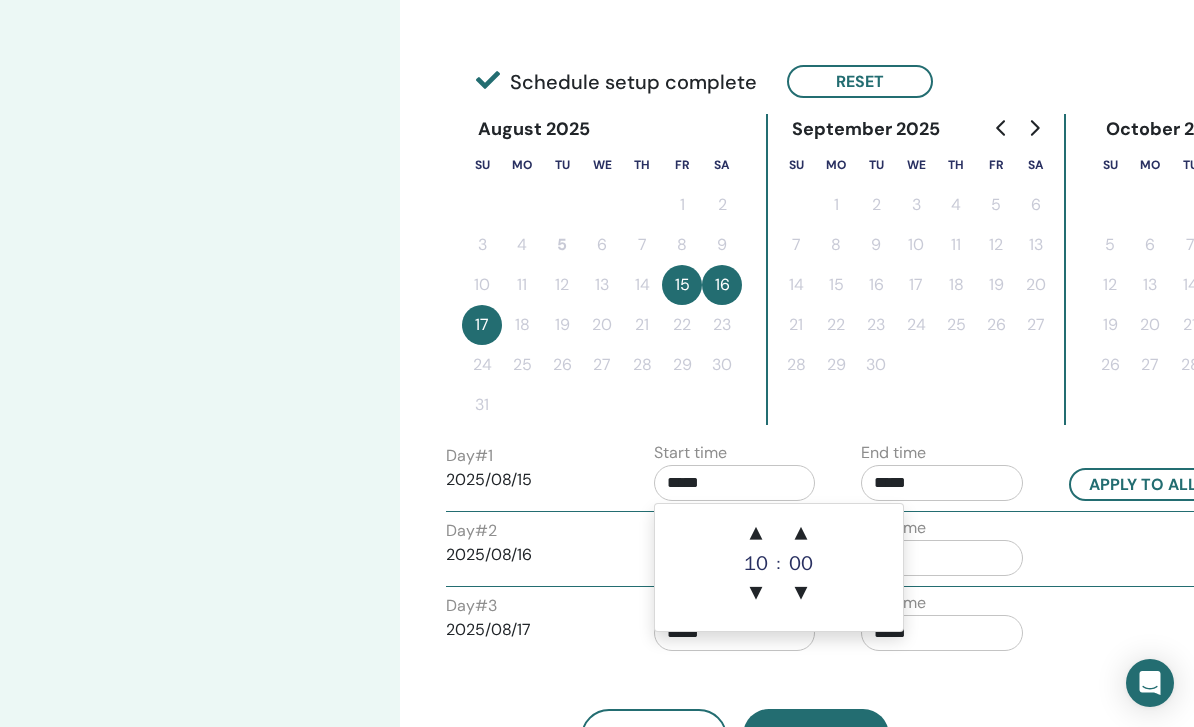 click on "*****" at bounding box center (942, 483) 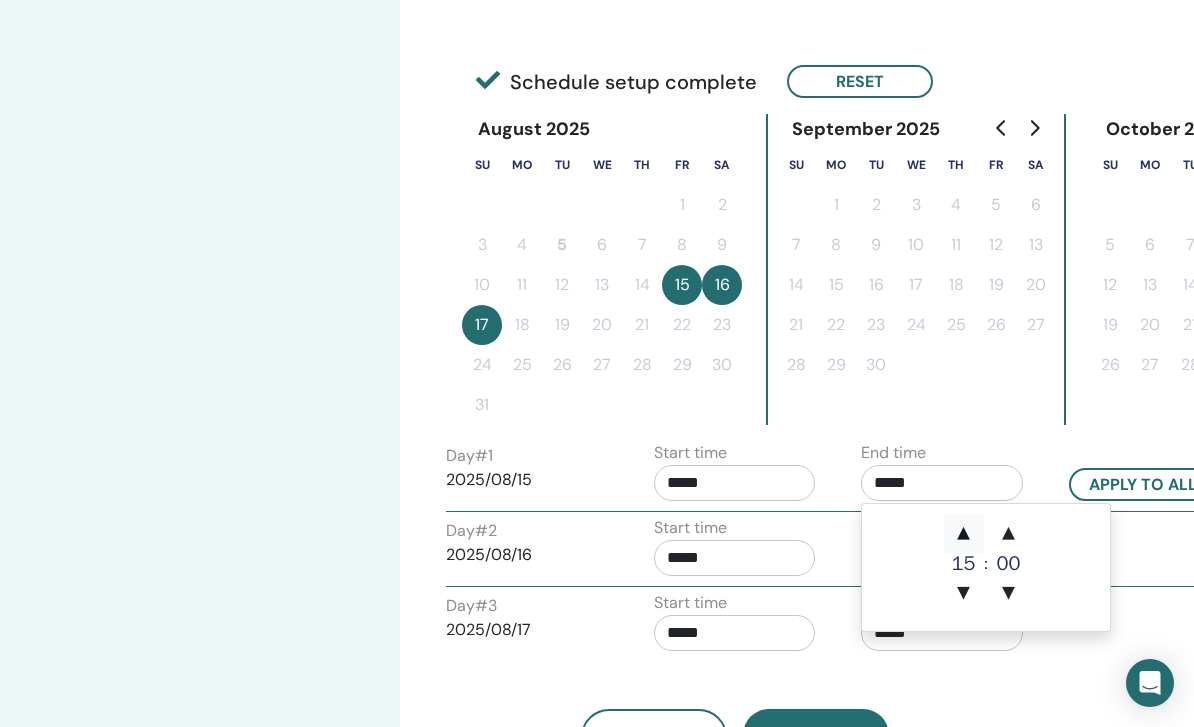 click on "▲" at bounding box center [964, 534] 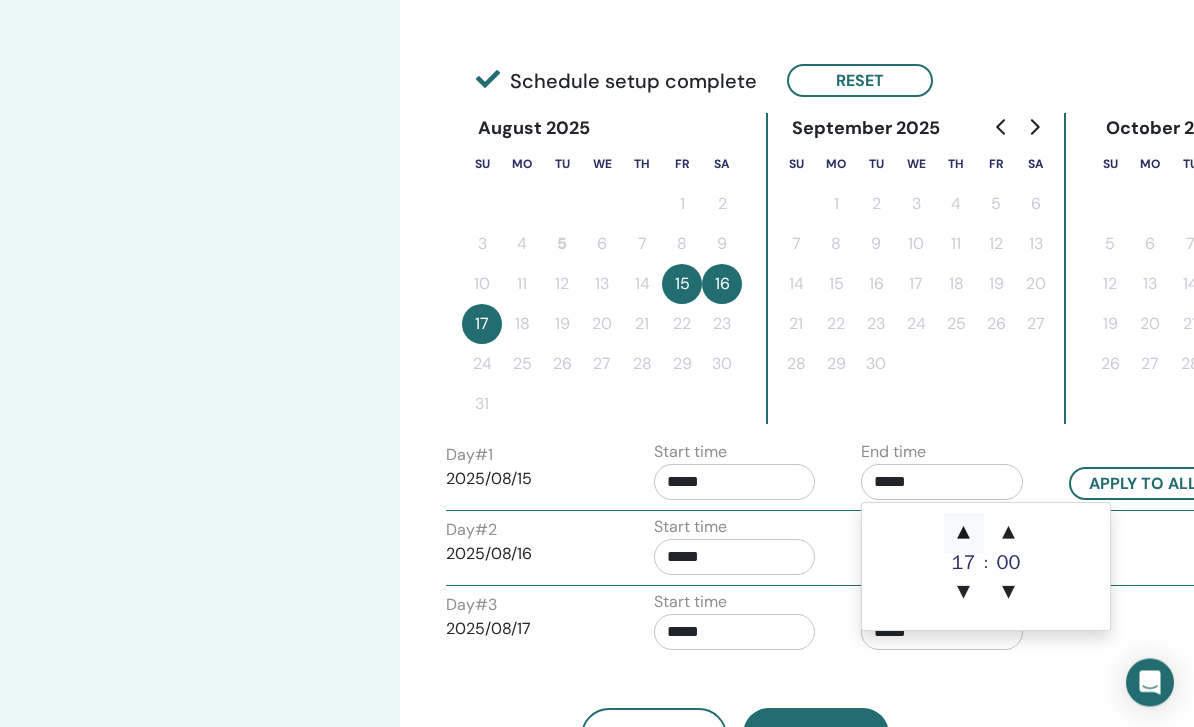 click on "▲" at bounding box center (964, 534) 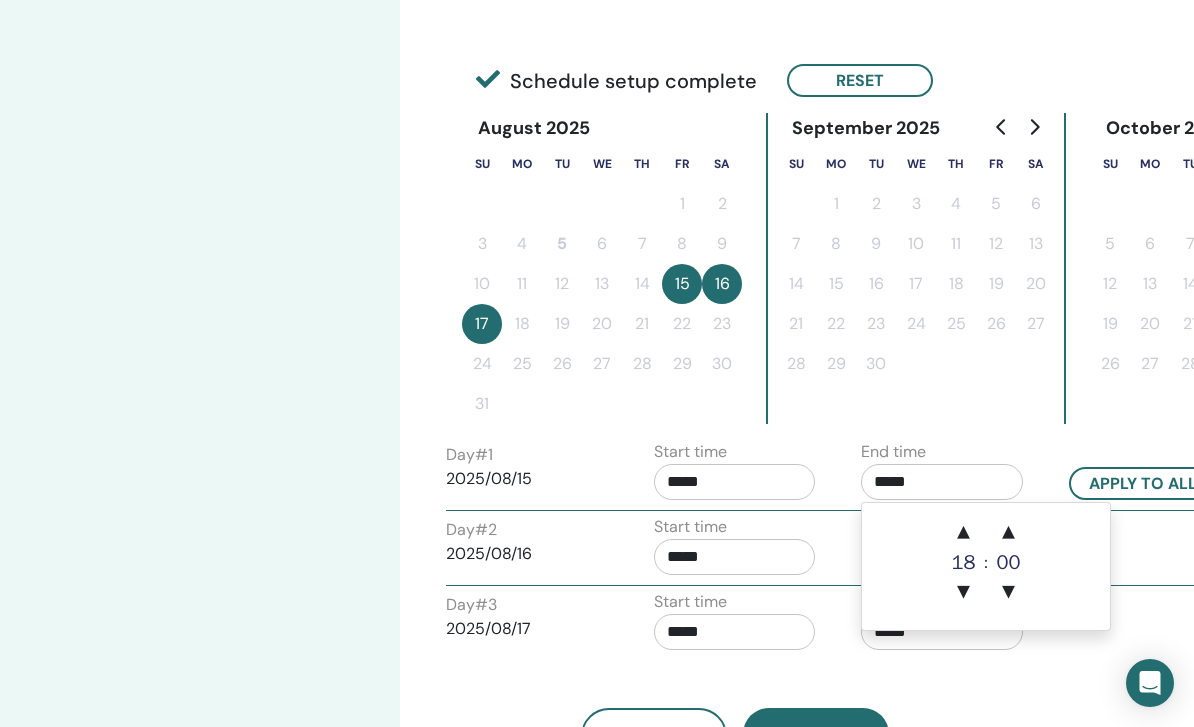 click on "*****" at bounding box center [735, 557] 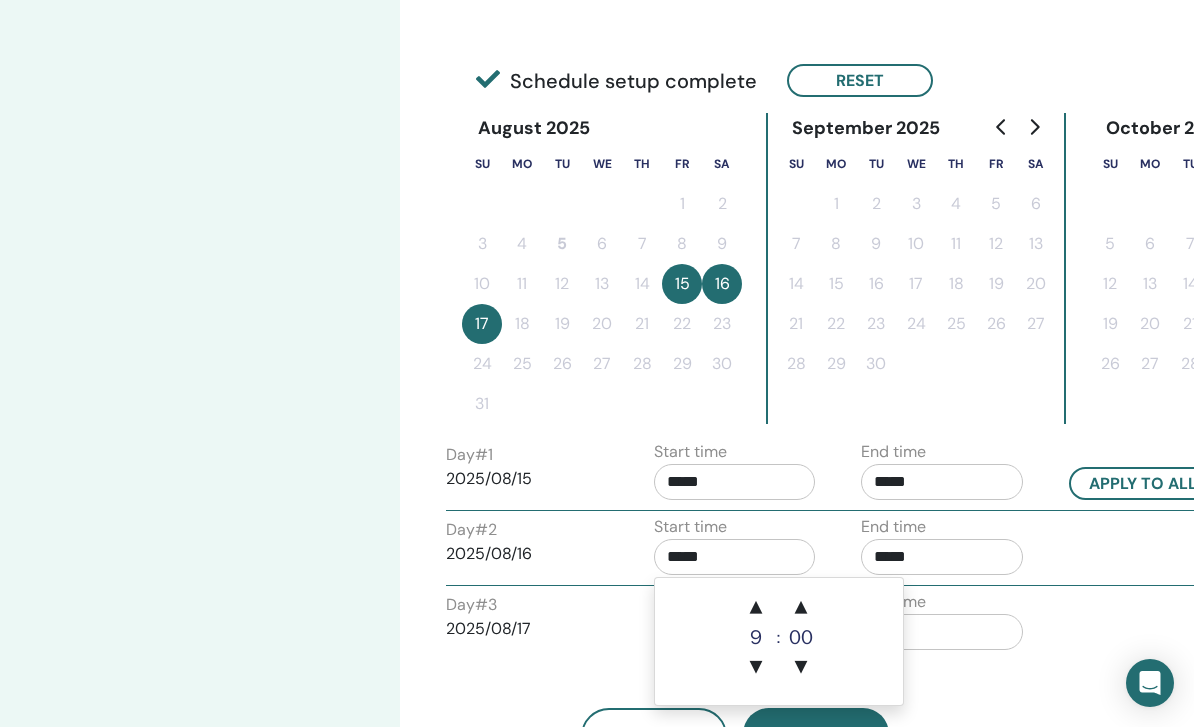 scroll, scrollTop: 433, scrollLeft: 0, axis: vertical 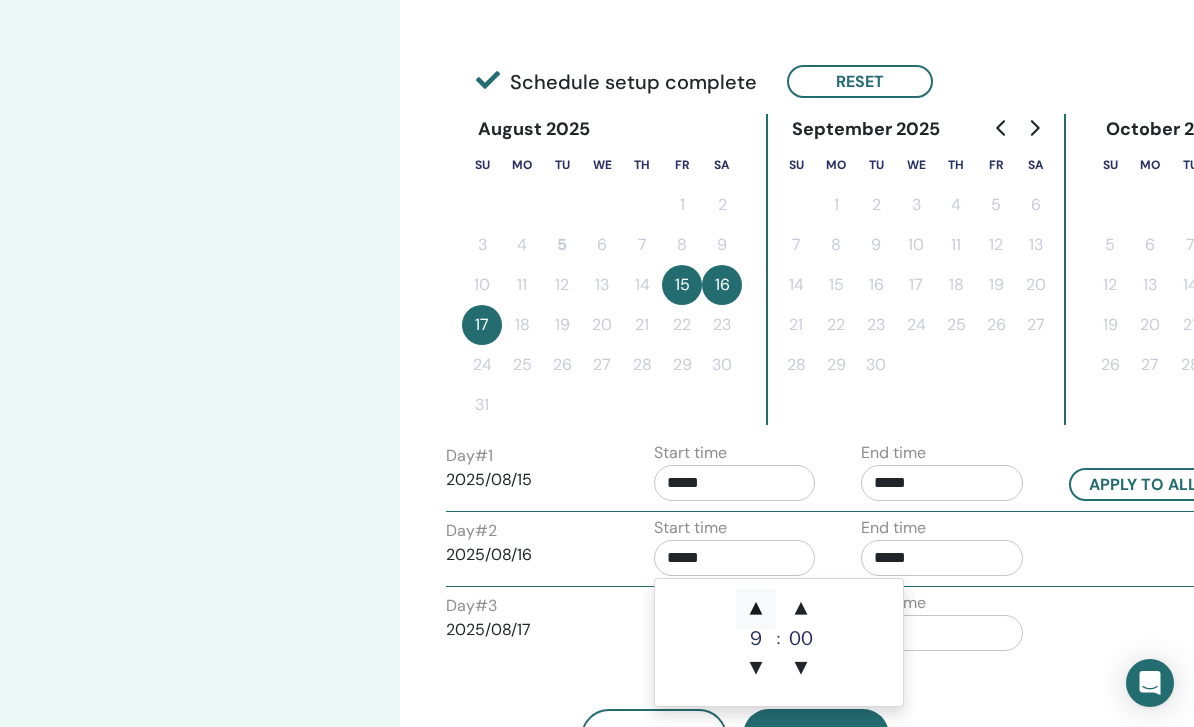 click on "▲" at bounding box center (756, 609) 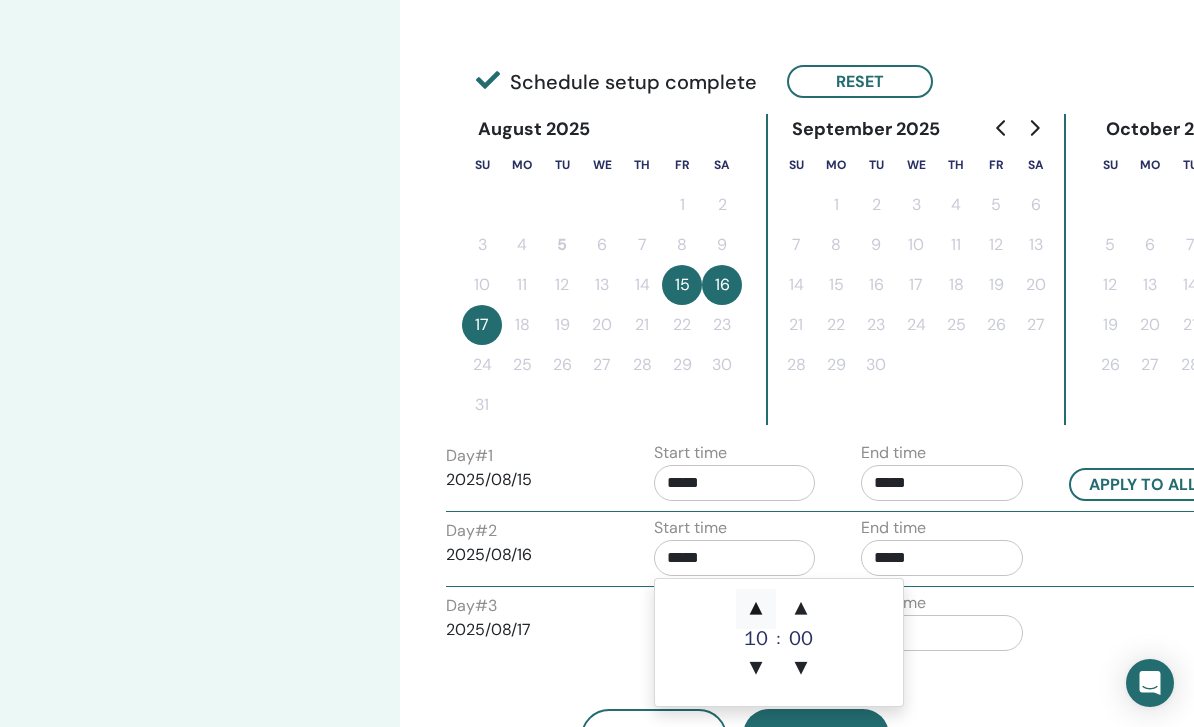 click on "▲" at bounding box center (756, 609) 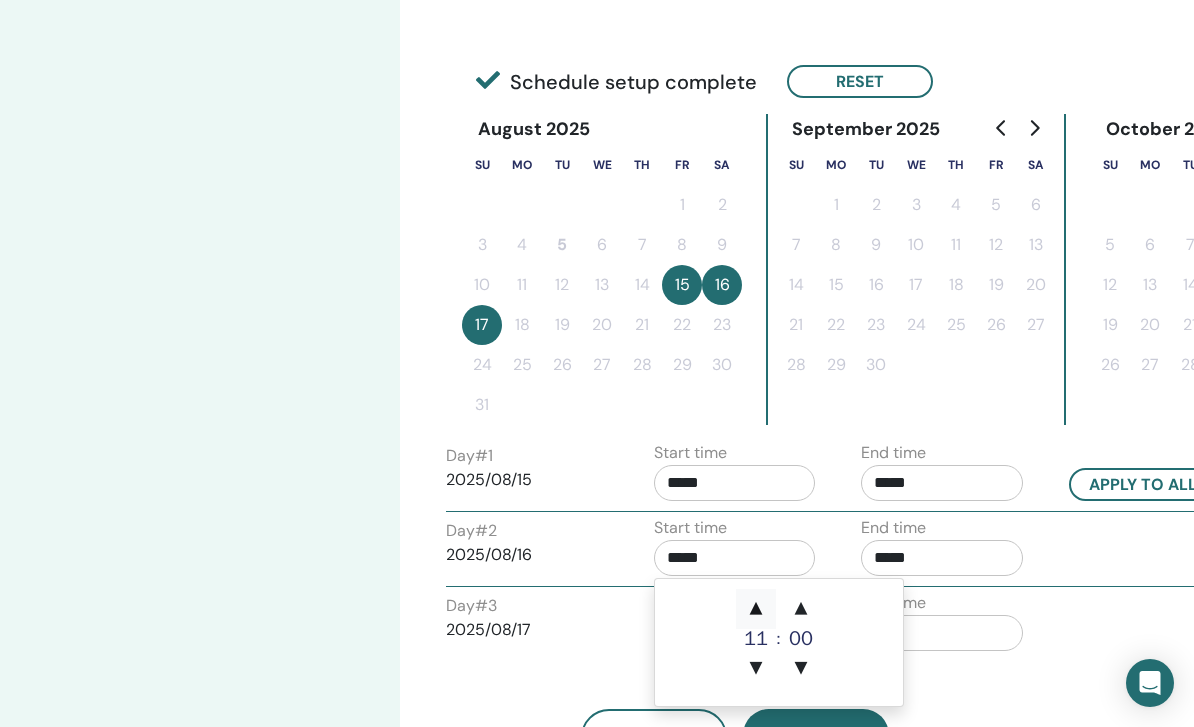 click on "▲" at bounding box center (756, 609) 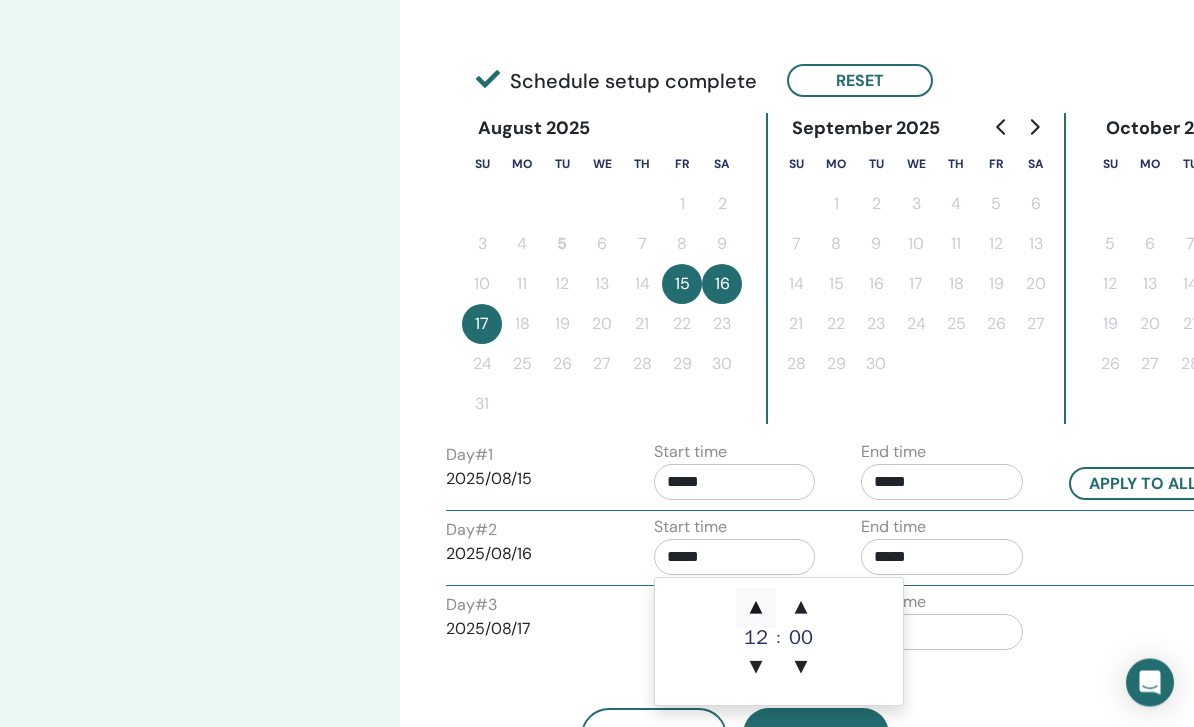 click on "▲" at bounding box center (756, 609) 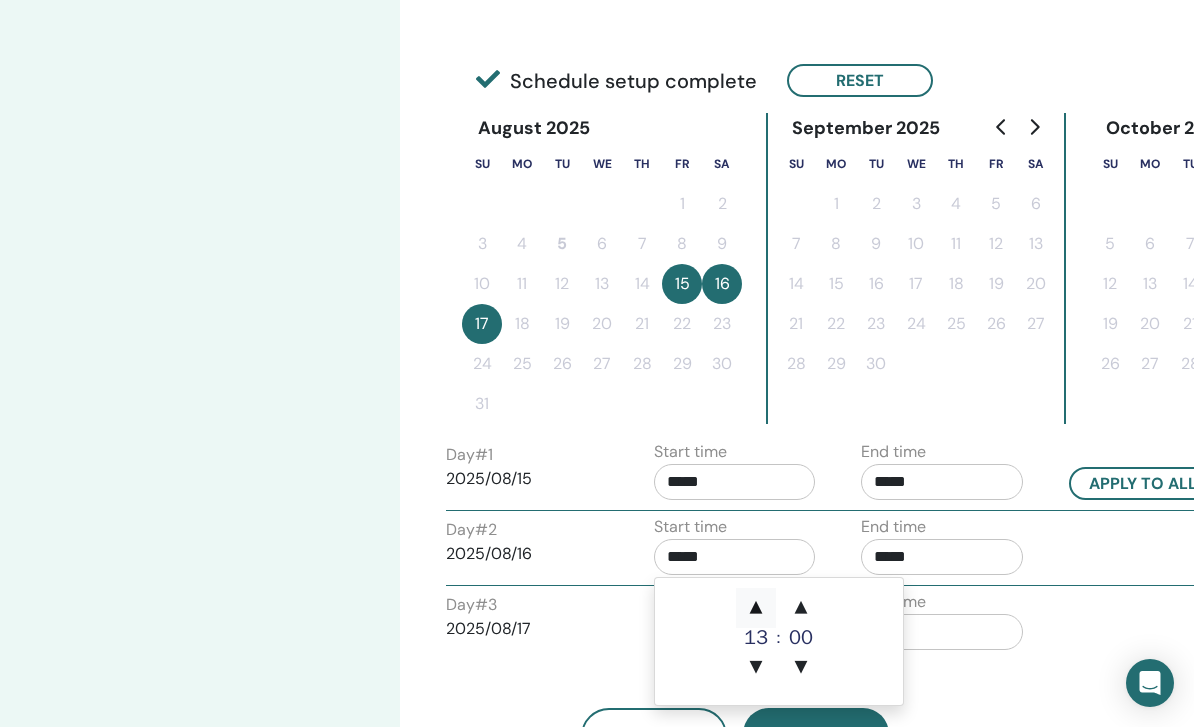 click on "▲" at bounding box center (756, 608) 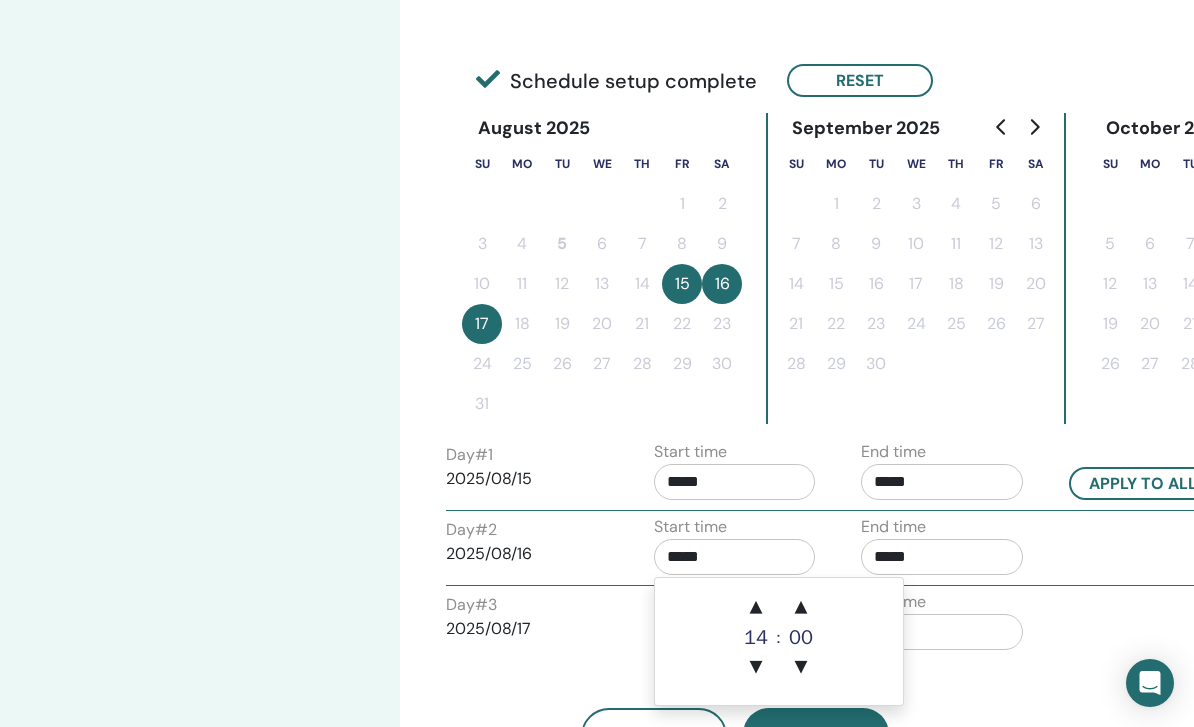 click on "*****" at bounding box center [942, 557] 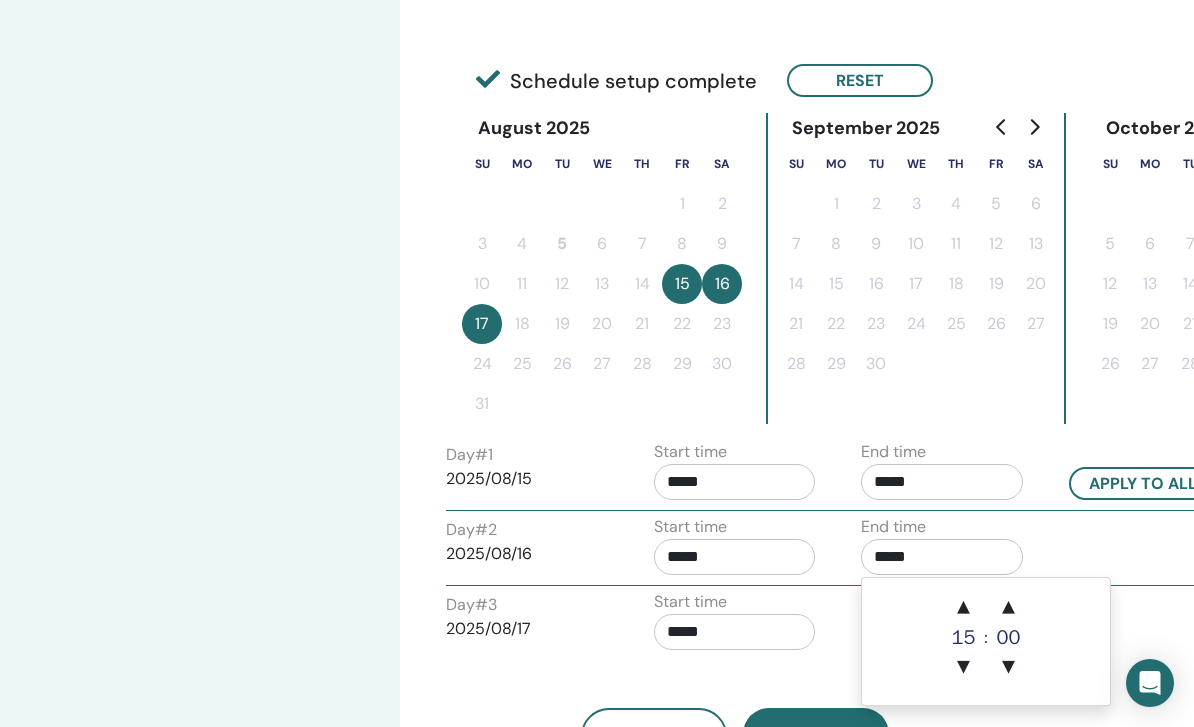 scroll, scrollTop: 433, scrollLeft: 0, axis: vertical 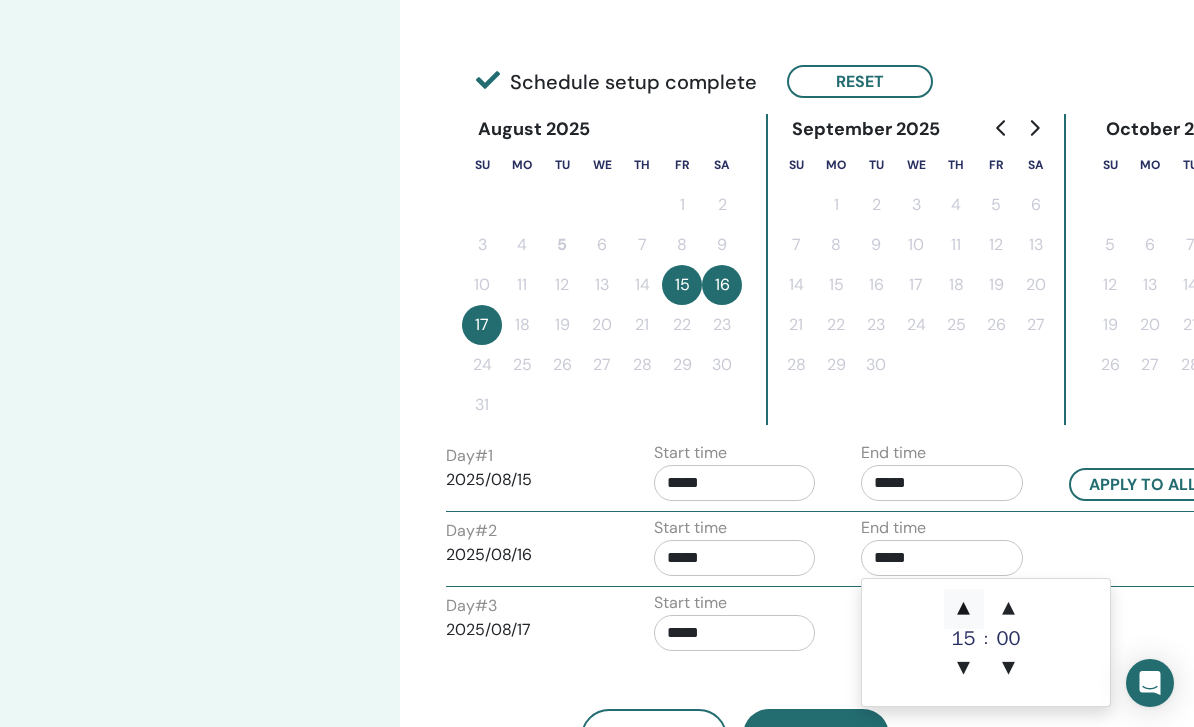 click on "▲" at bounding box center (964, 609) 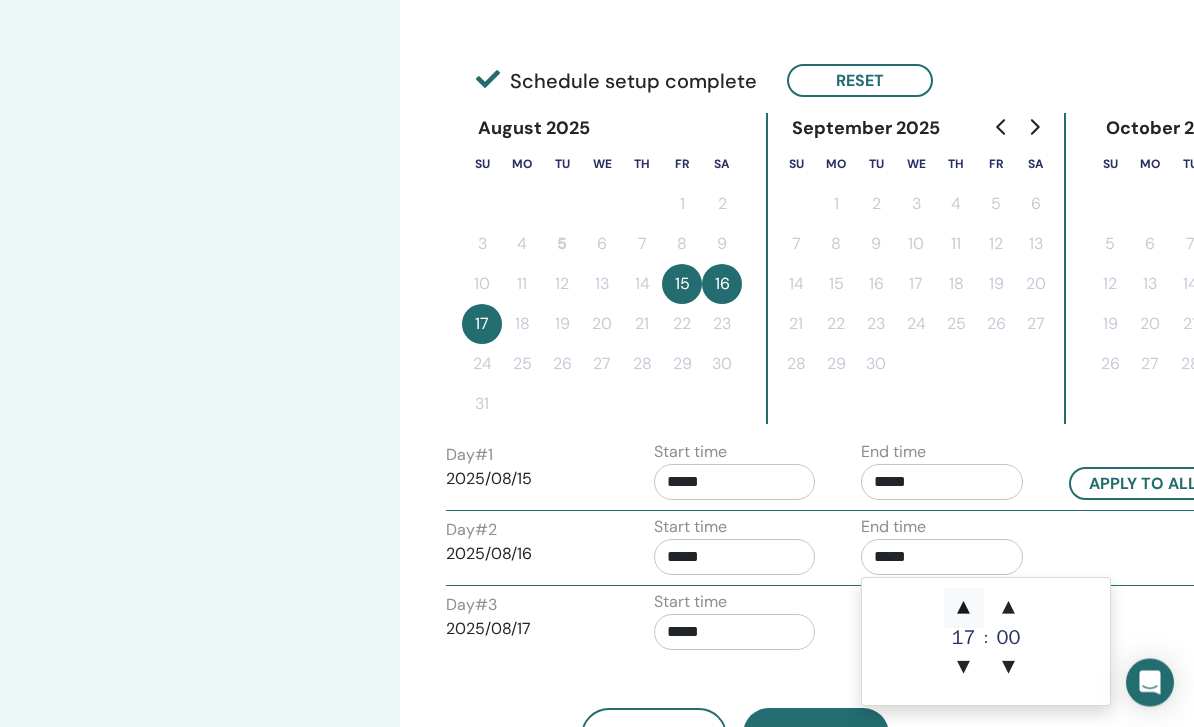 click on "▲" at bounding box center (964, 609) 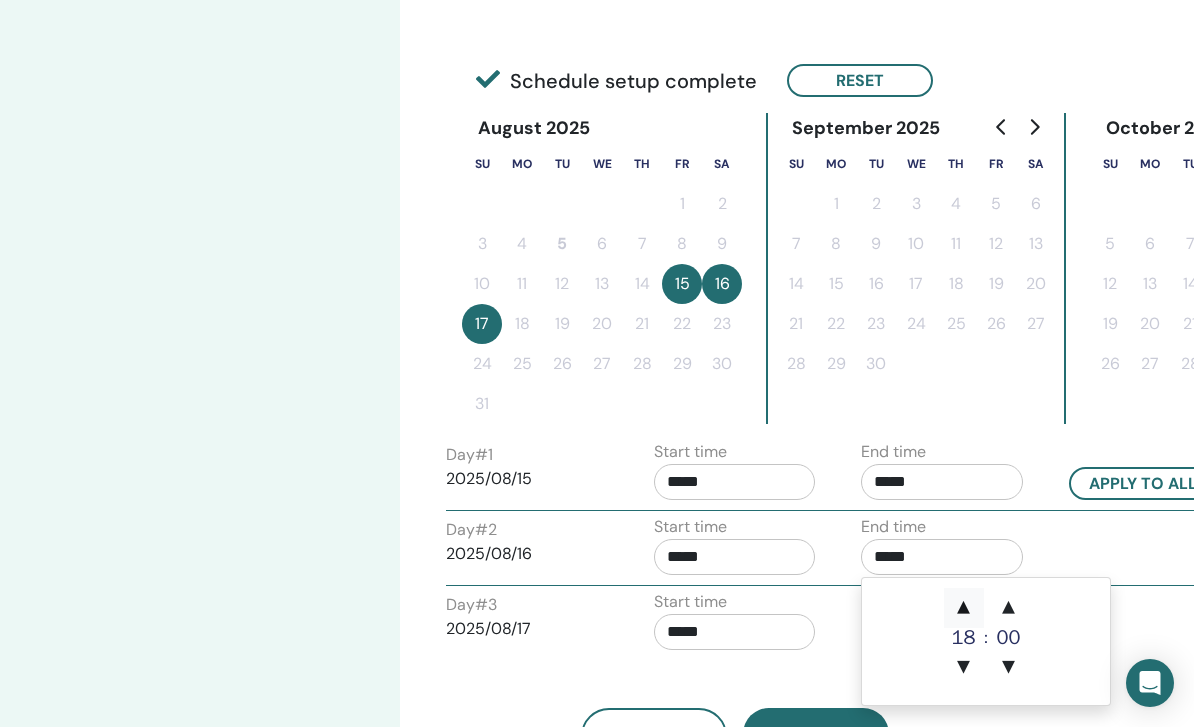 click on "▲" at bounding box center [964, 608] 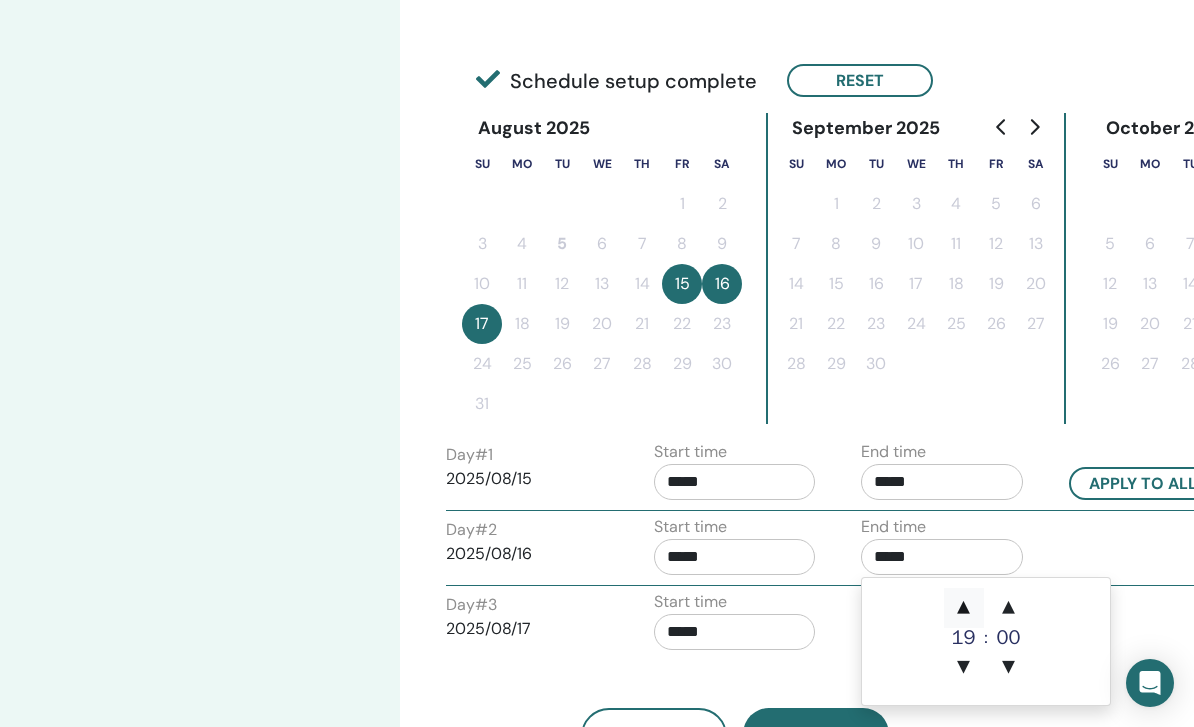 click on "▲" at bounding box center (964, 608) 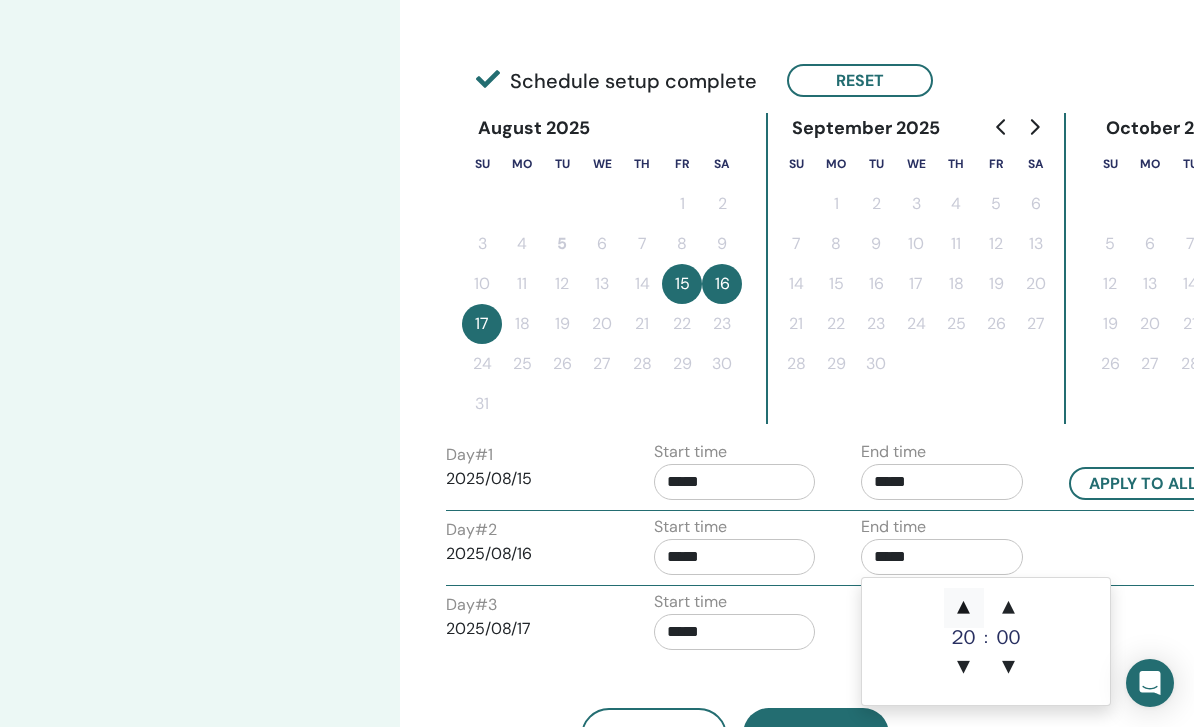 click on "▲" at bounding box center (964, 608) 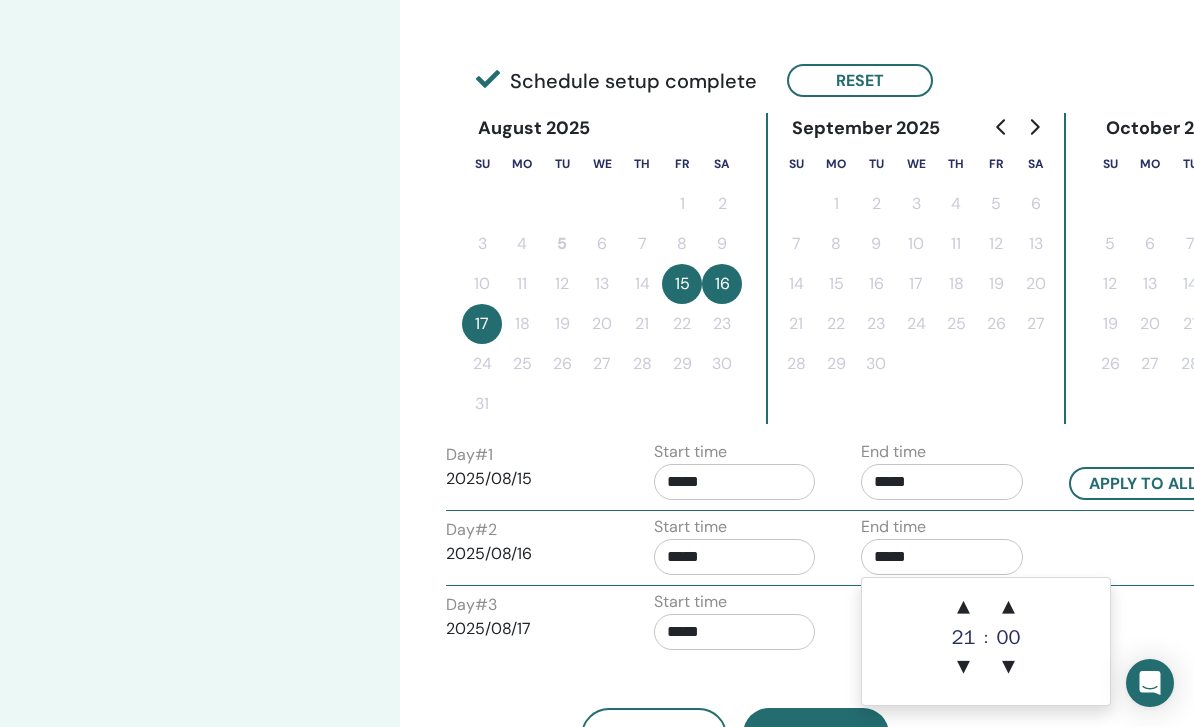 click on "*****" at bounding box center [735, 632] 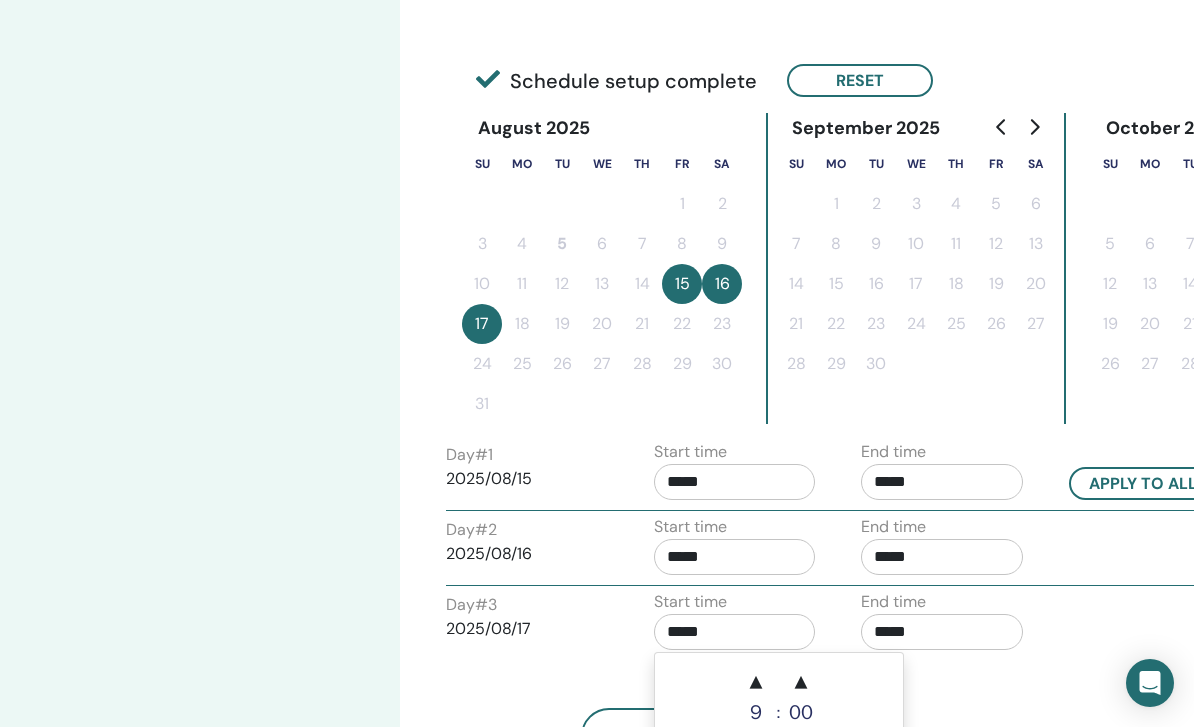 scroll, scrollTop: 433, scrollLeft: 0, axis: vertical 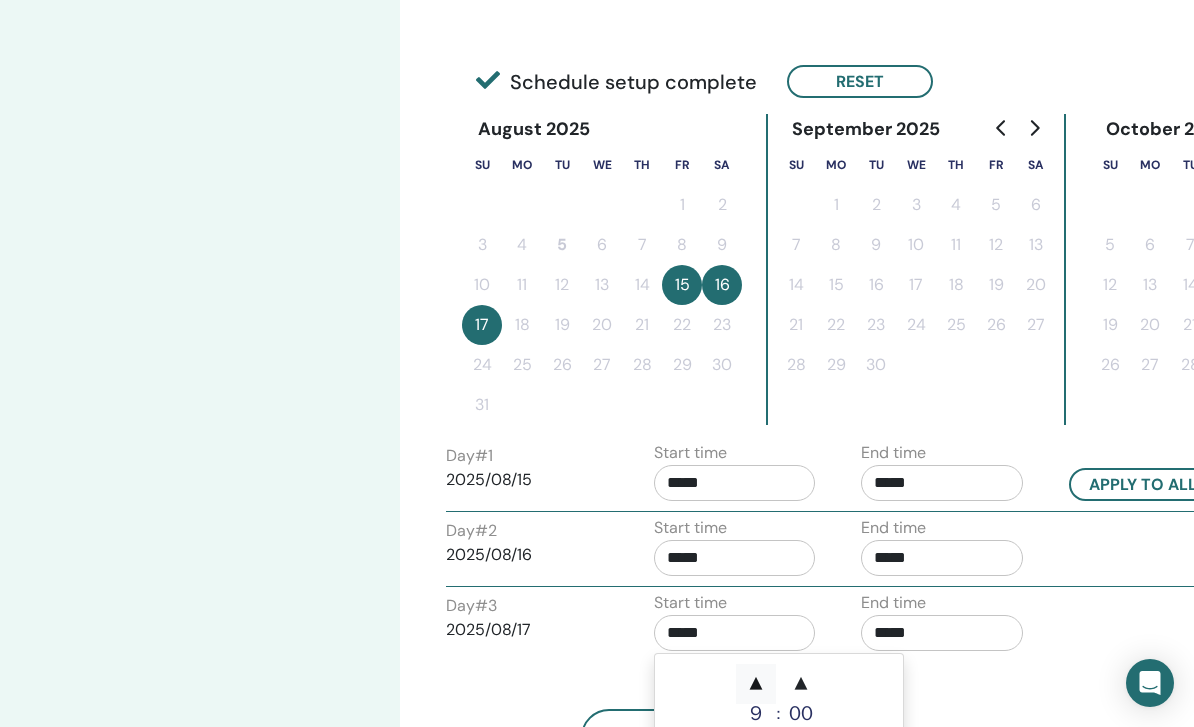 click on "▲" at bounding box center (756, 684) 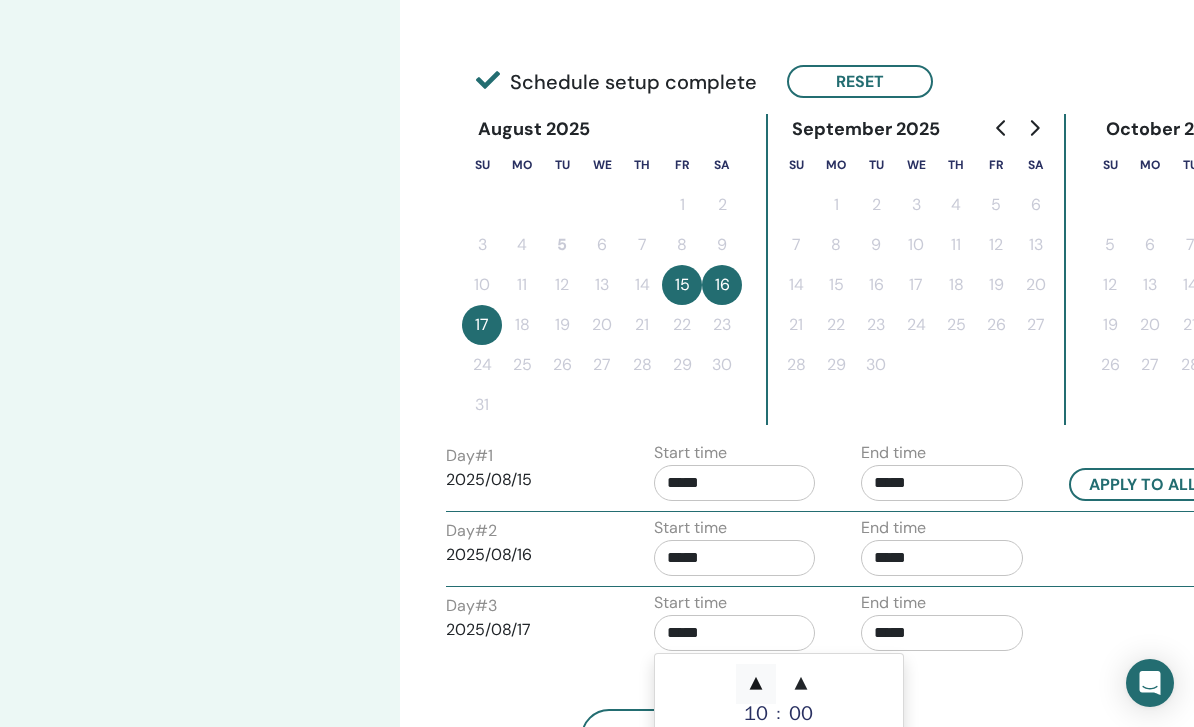 click on "▲" at bounding box center [756, 684] 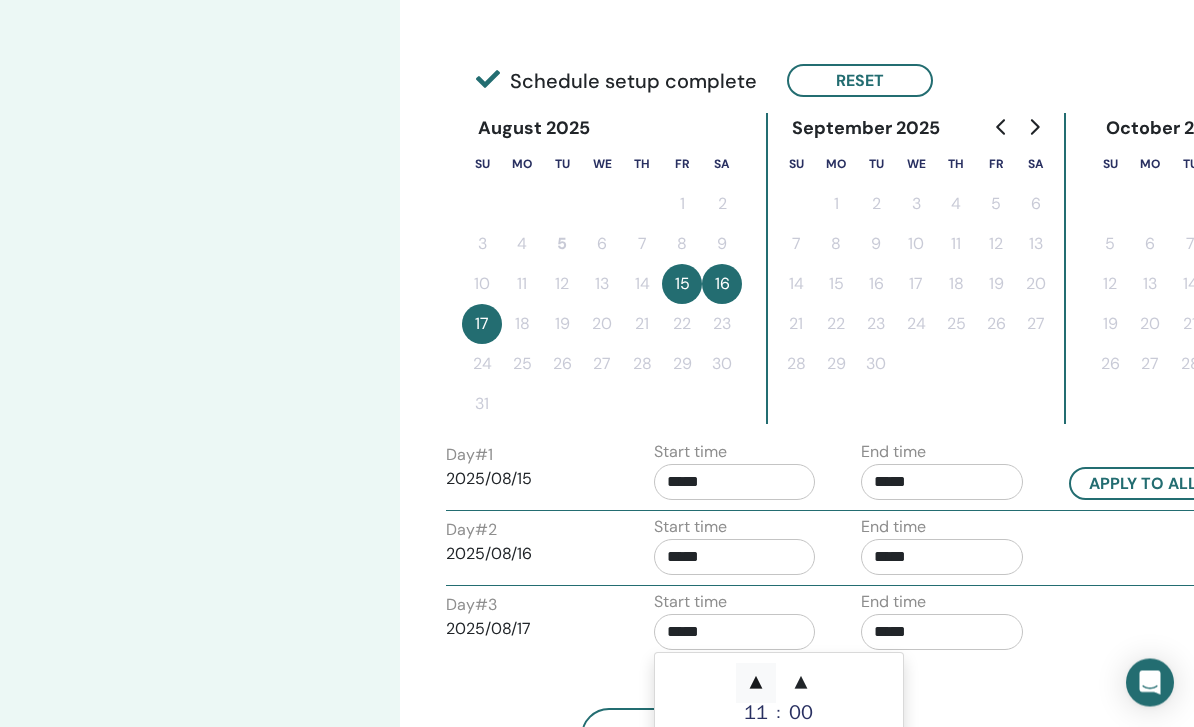 click on "▲" at bounding box center (756, 684) 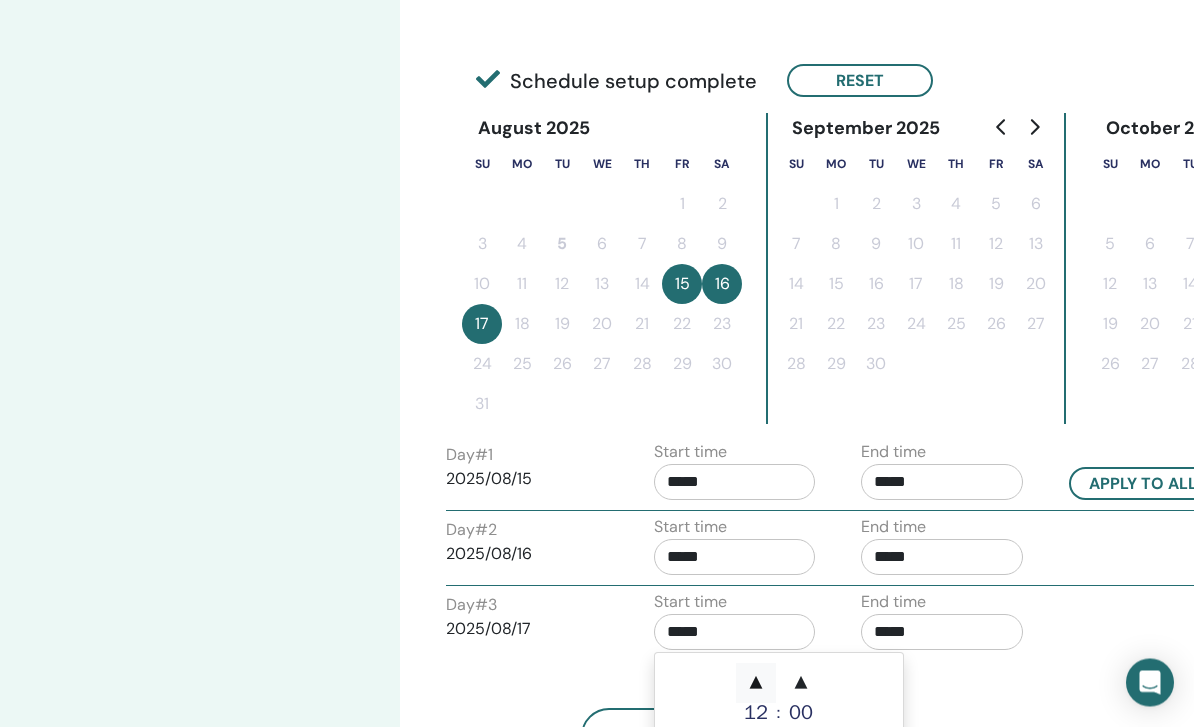 scroll, scrollTop: 434, scrollLeft: 0, axis: vertical 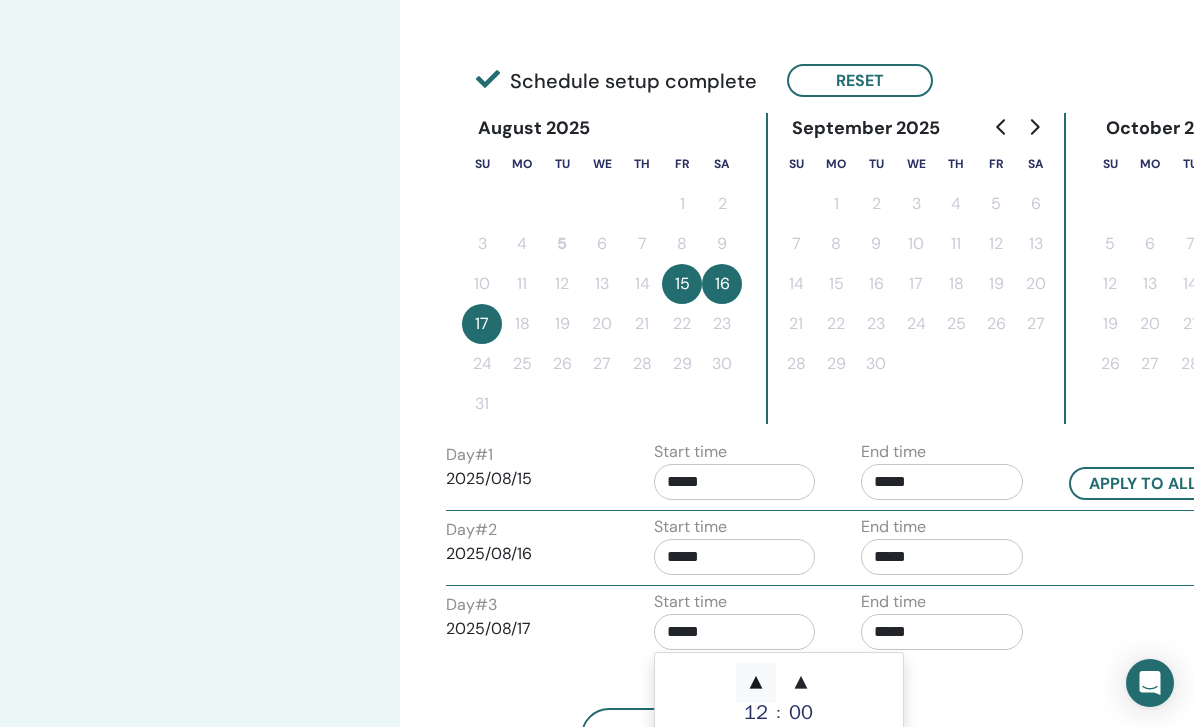 click on "▲" at bounding box center [756, 683] 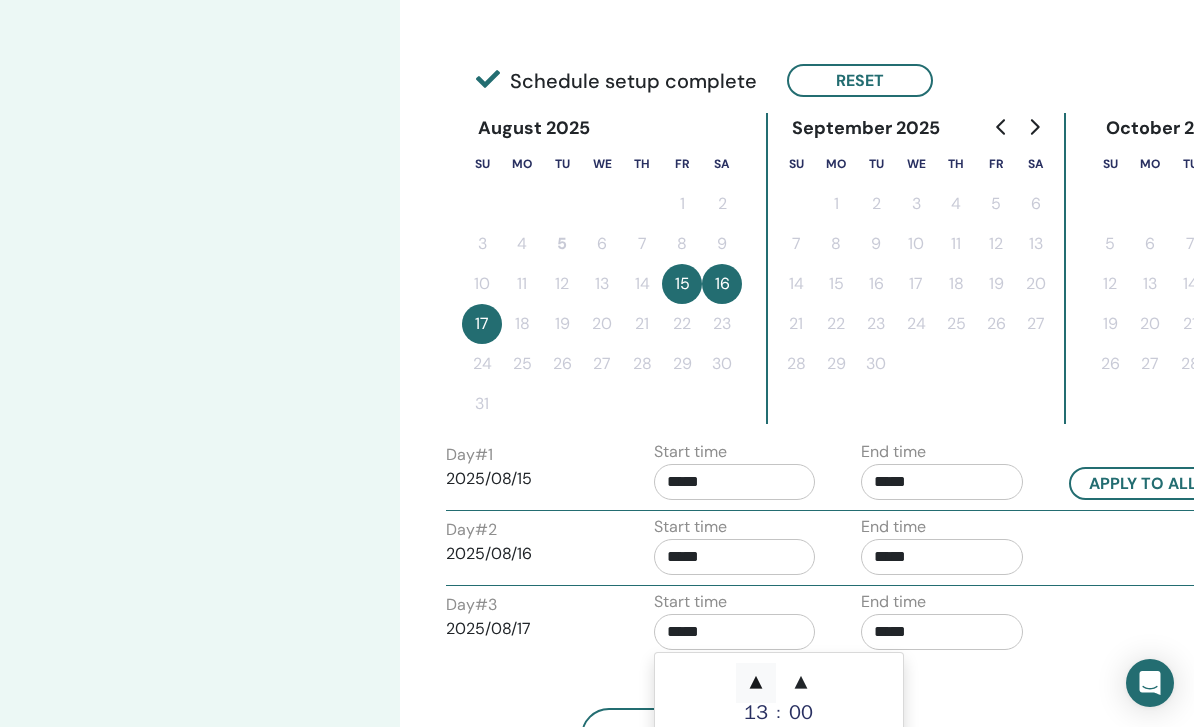 click on "▲" at bounding box center [756, 683] 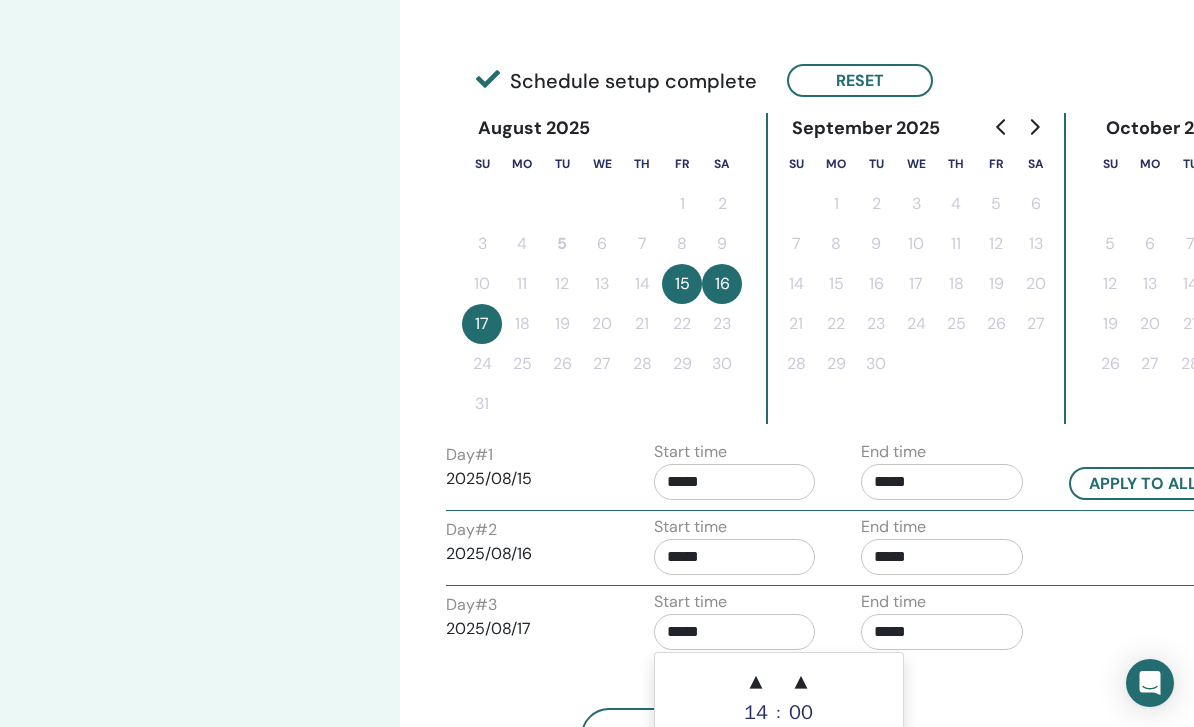 click on "*****" at bounding box center [942, 632] 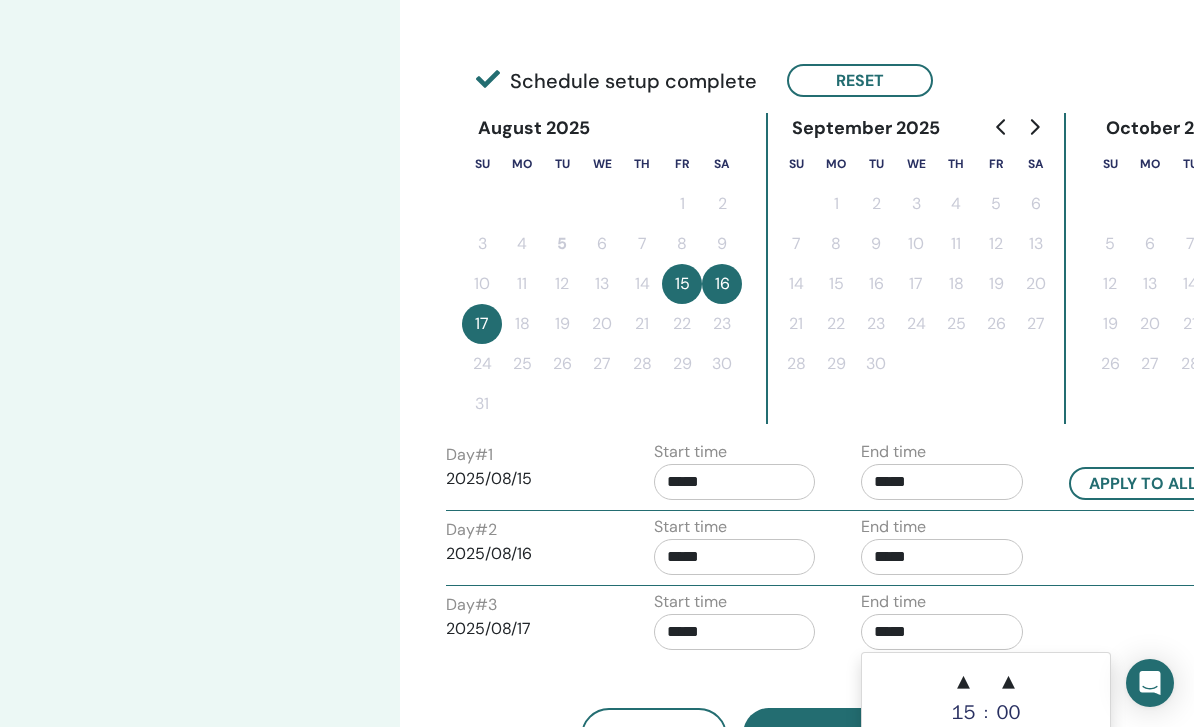 scroll, scrollTop: 433, scrollLeft: 0, axis: vertical 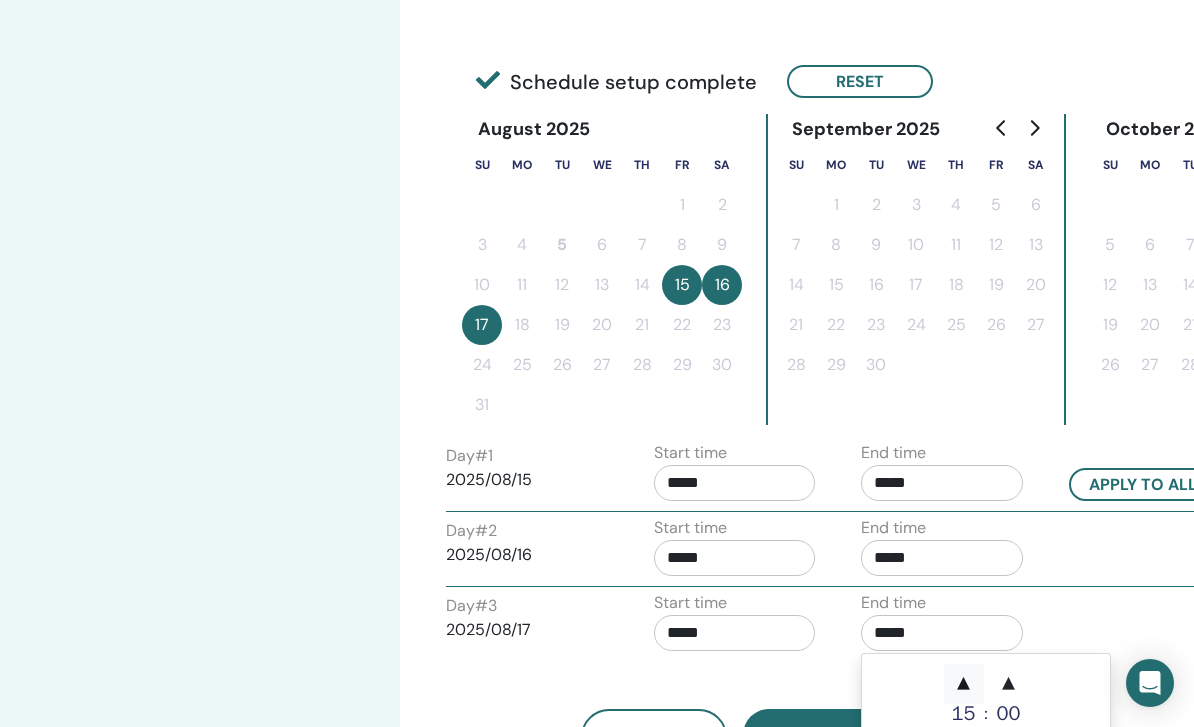 click on "▲" at bounding box center (964, 684) 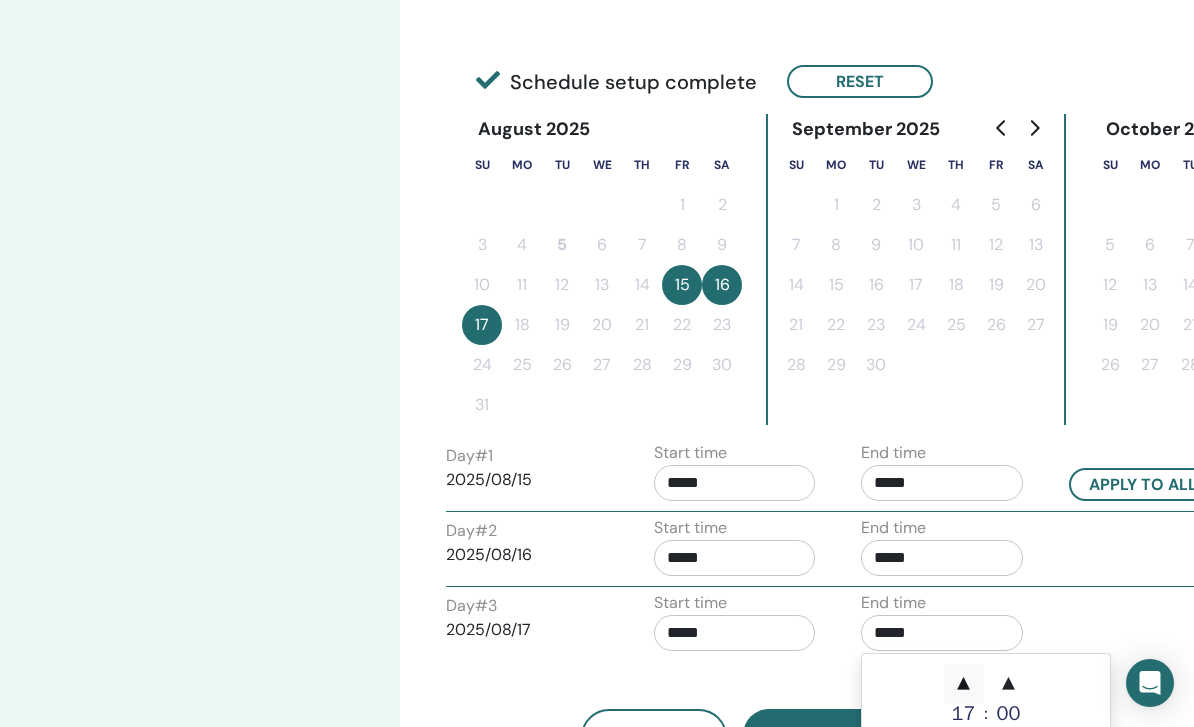 click on "▲" at bounding box center (964, 684) 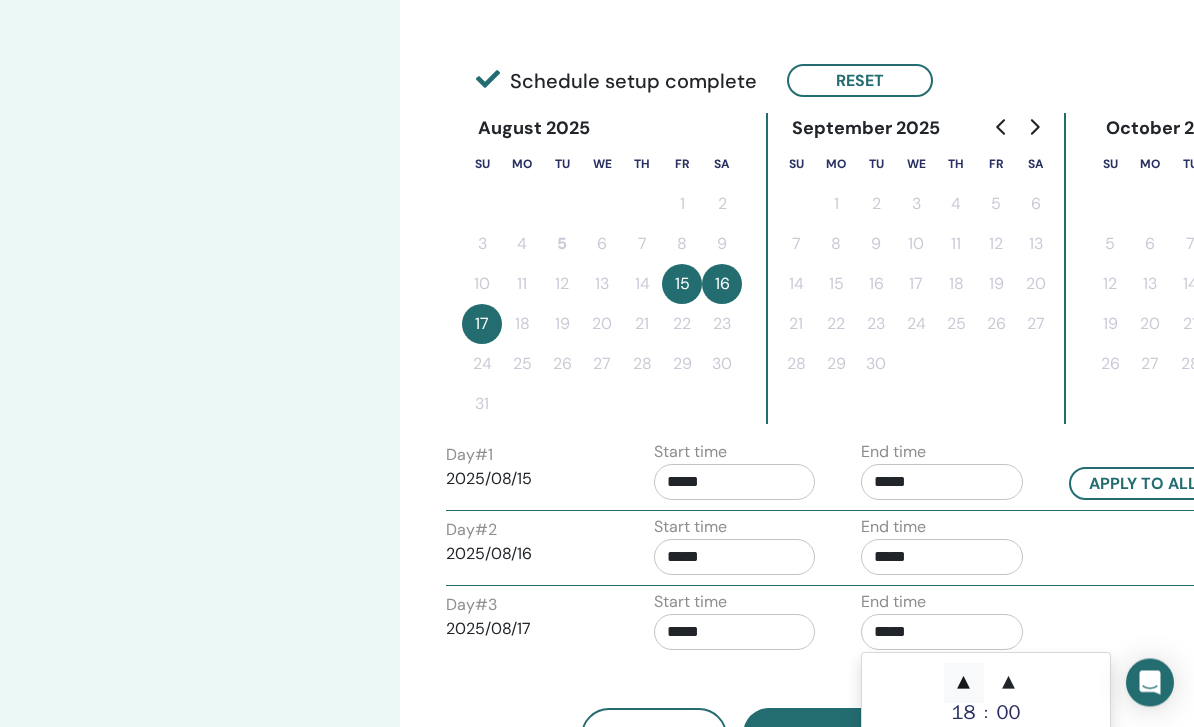 click on "▲" at bounding box center (964, 684) 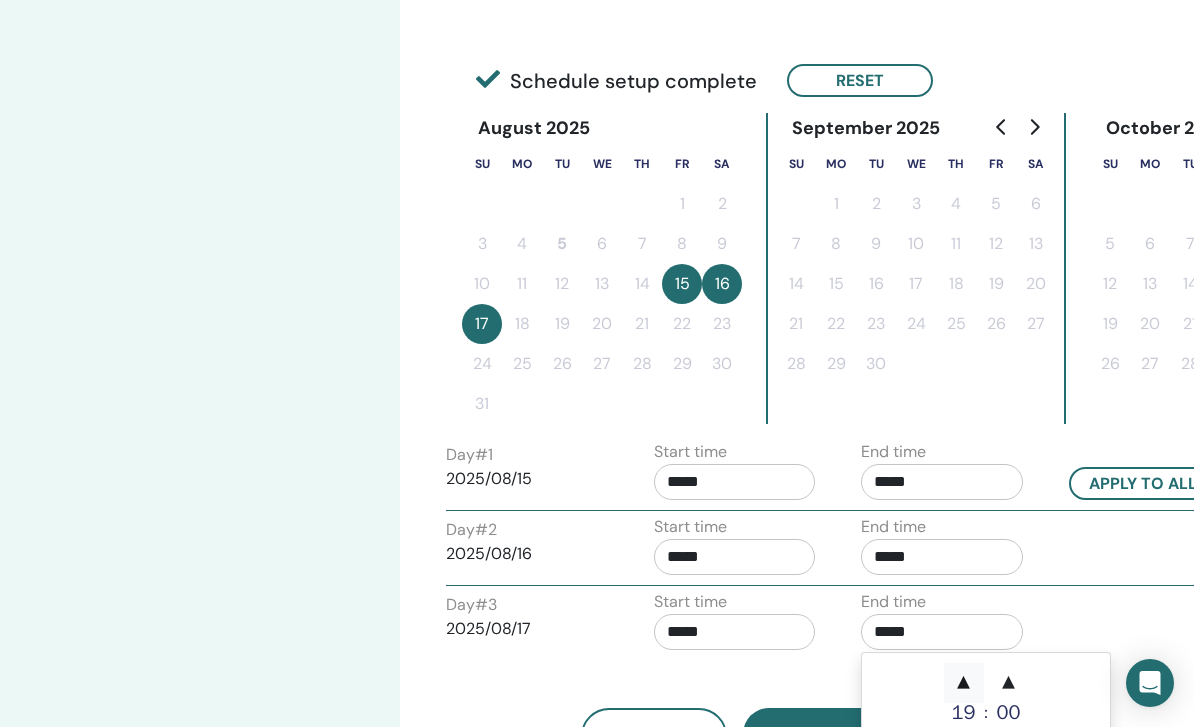 click on "▲" at bounding box center [964, 683] 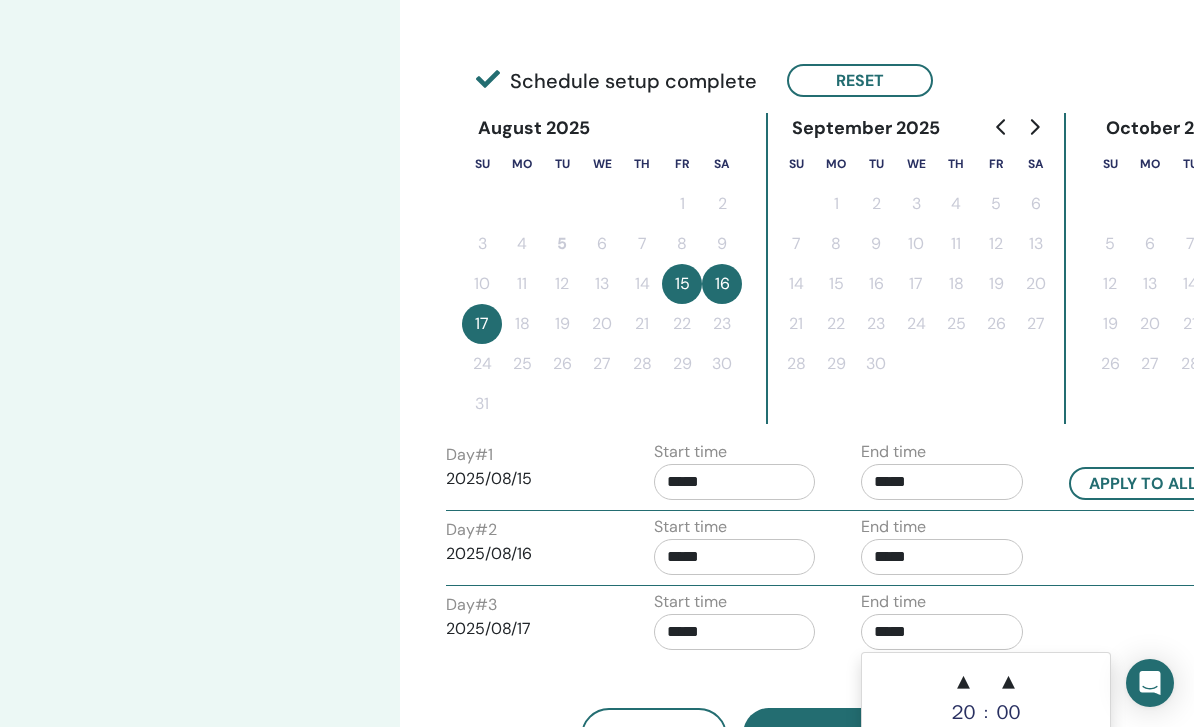click on "*****" at bounding box center [942, 557] 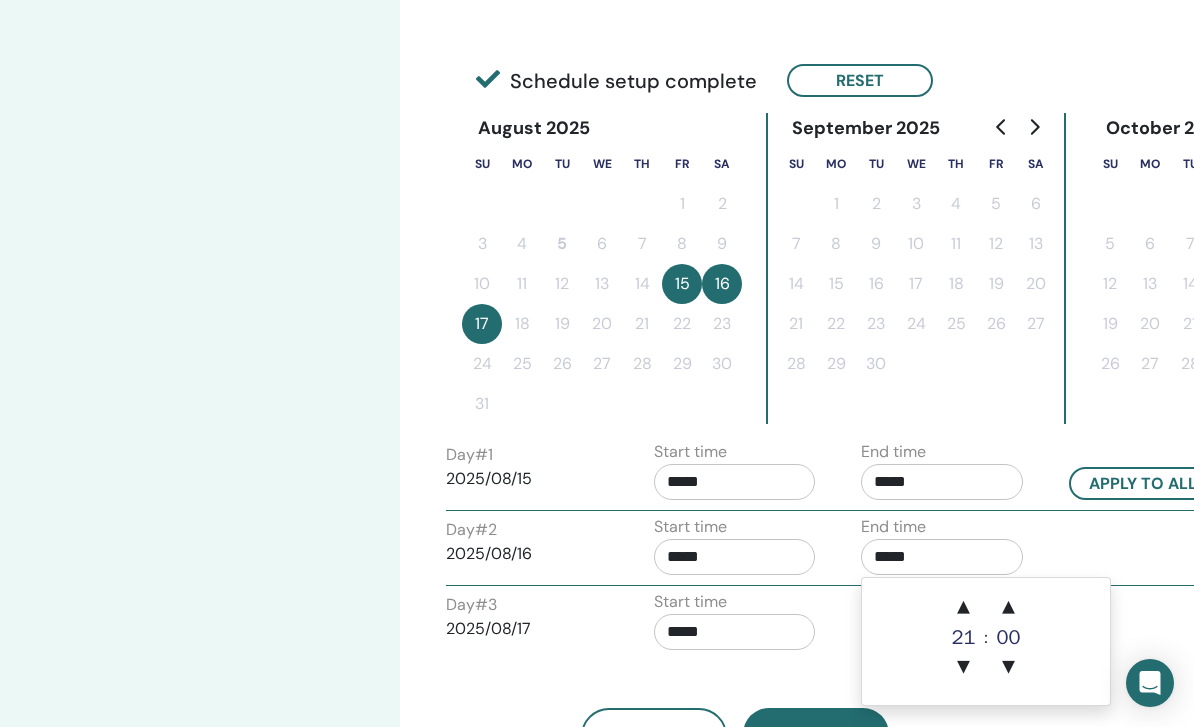 scroll, scrollTop: 433, scrollLeft: 0, axis: vertical 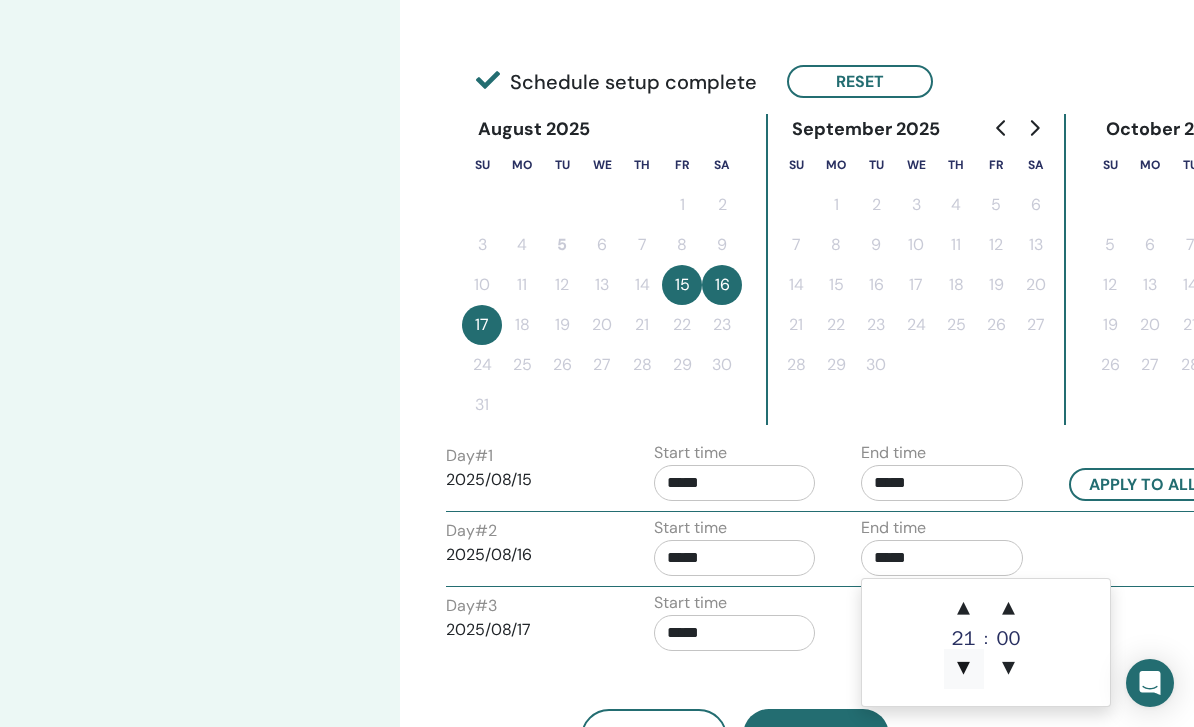 click on "▼" at bounding box center (964, 669) 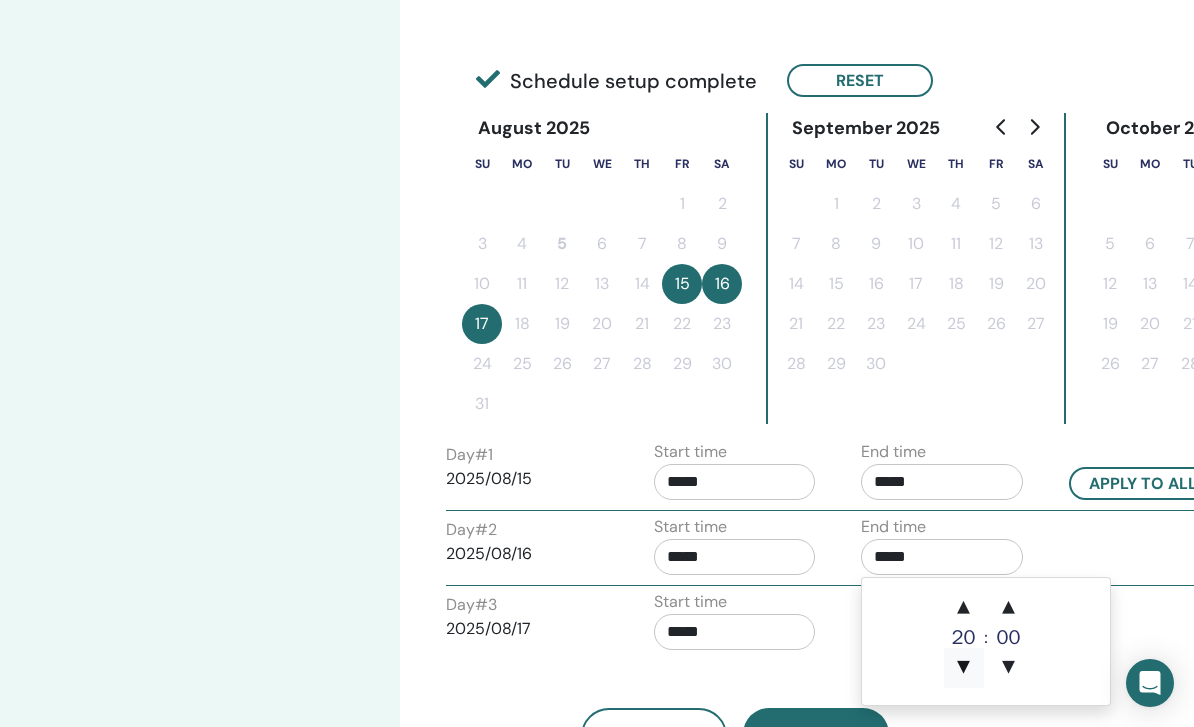 click on "Next" at bounding box center [816, 734] 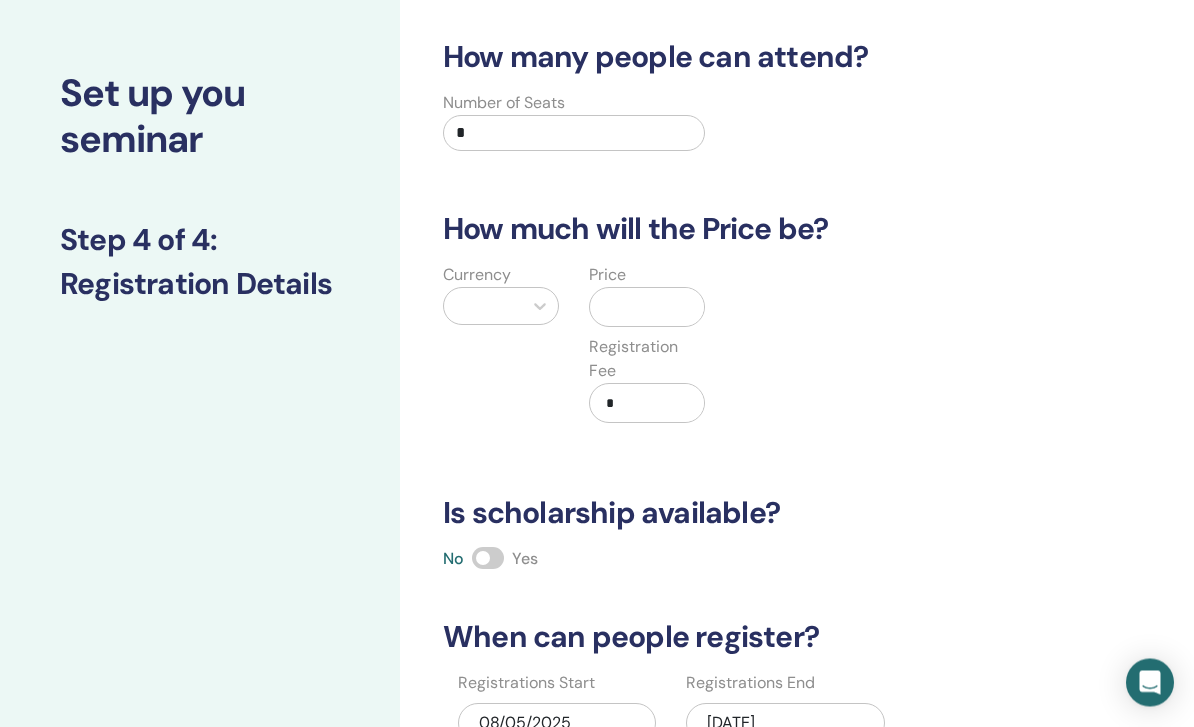 scroll, scrollTop: 0, scrollLeft: 0, axis: both 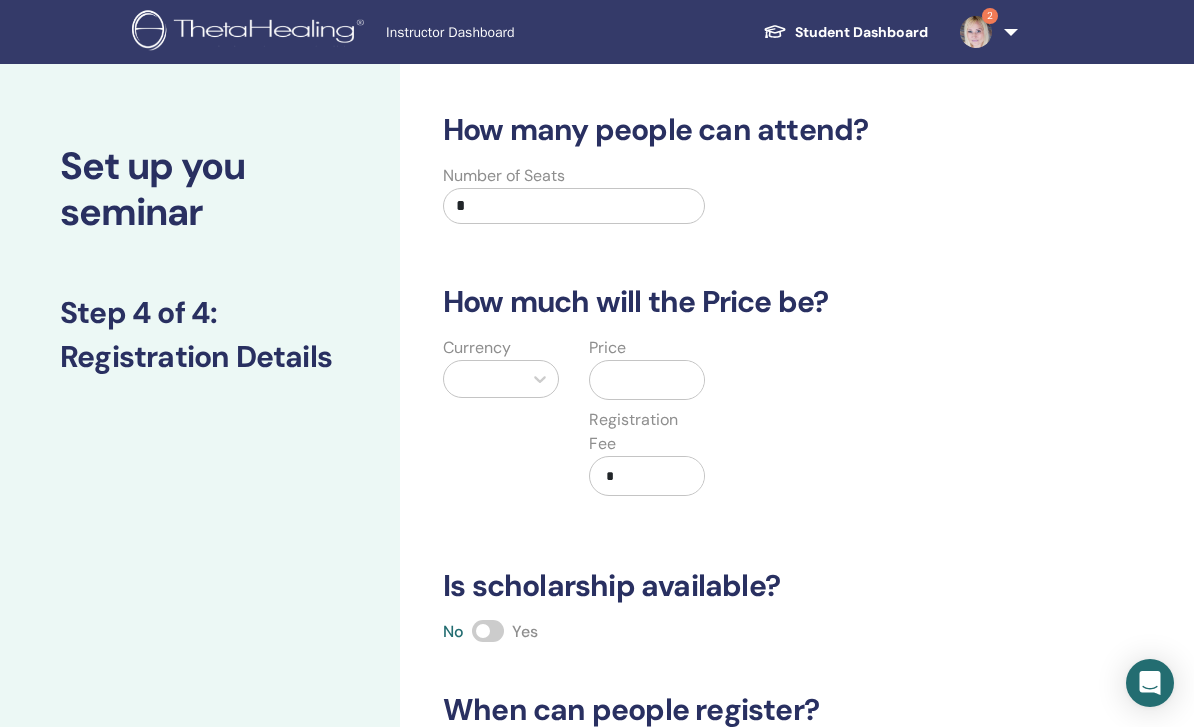 click on "*" at bounding box center [574, 206] 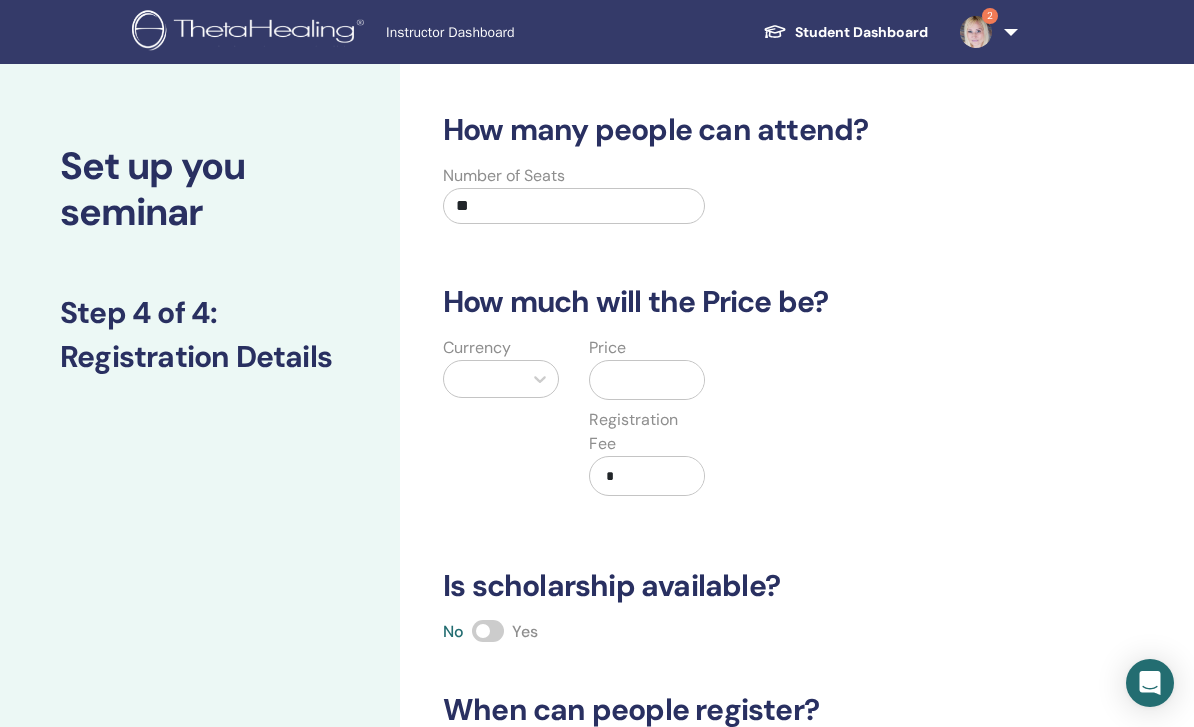 type on "**" 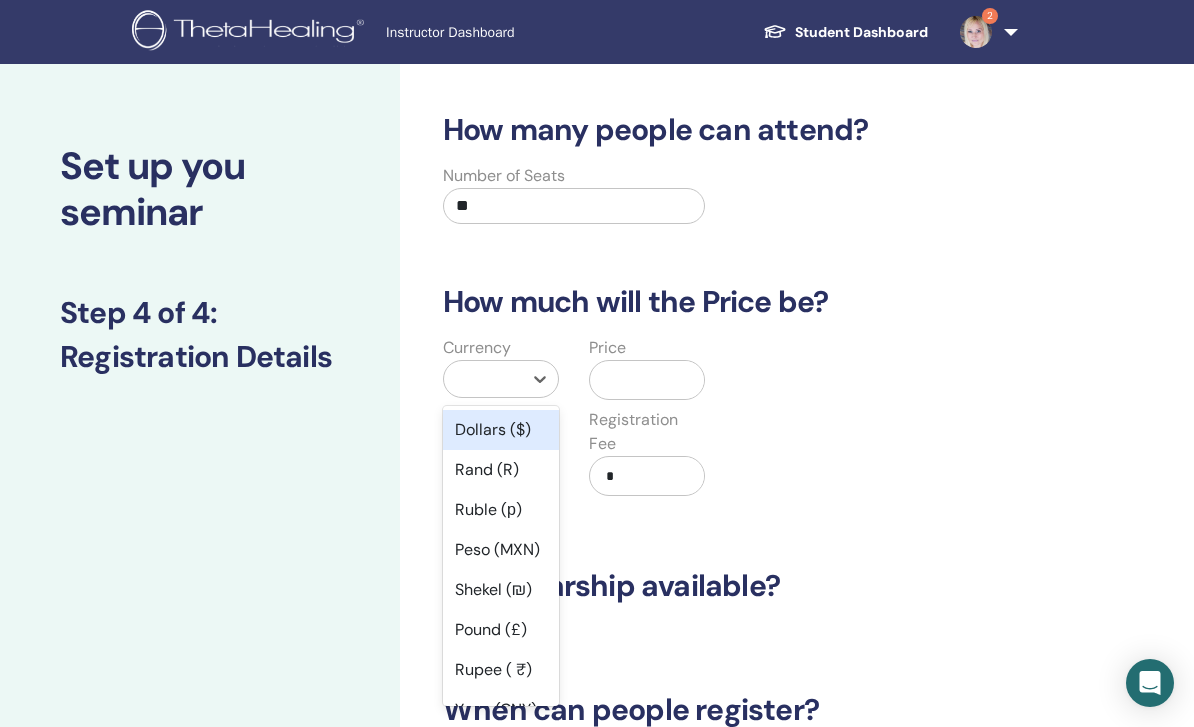 click on "Dollars ($)" at bounding box center (501, 430) 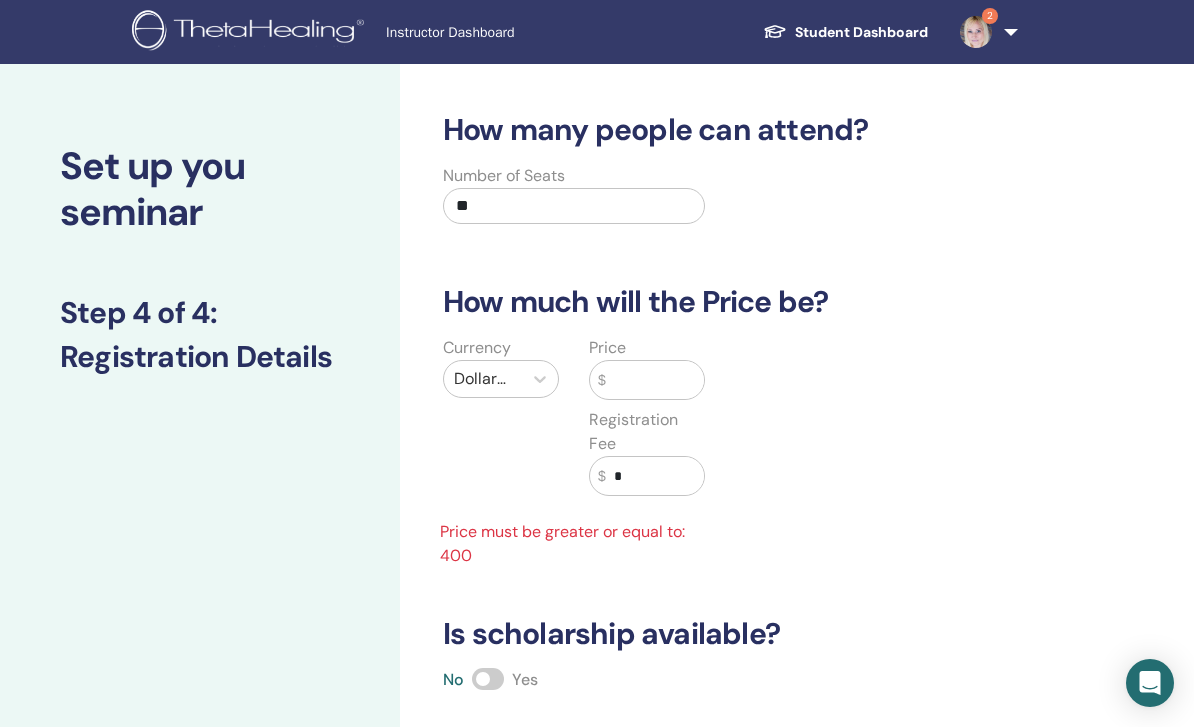 click at bounding box center (655, 380) 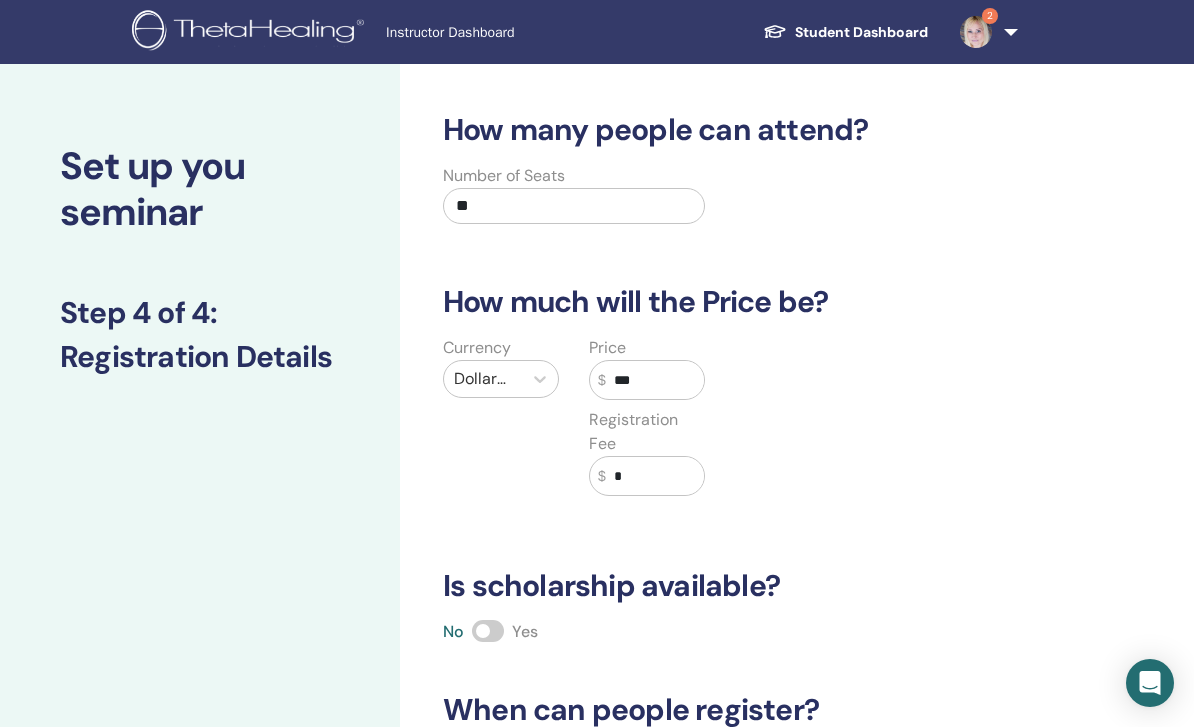 type on "***" 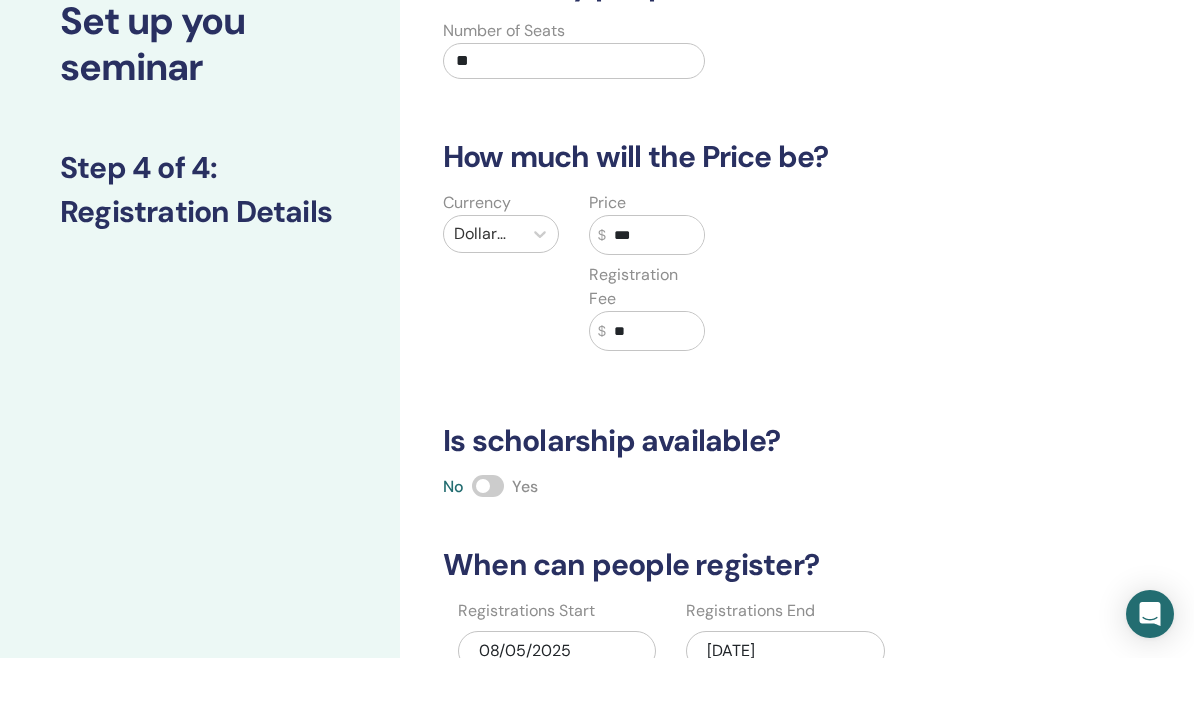 scroll, scrollTop: 82, scrollLeft: 0, axis: vertical 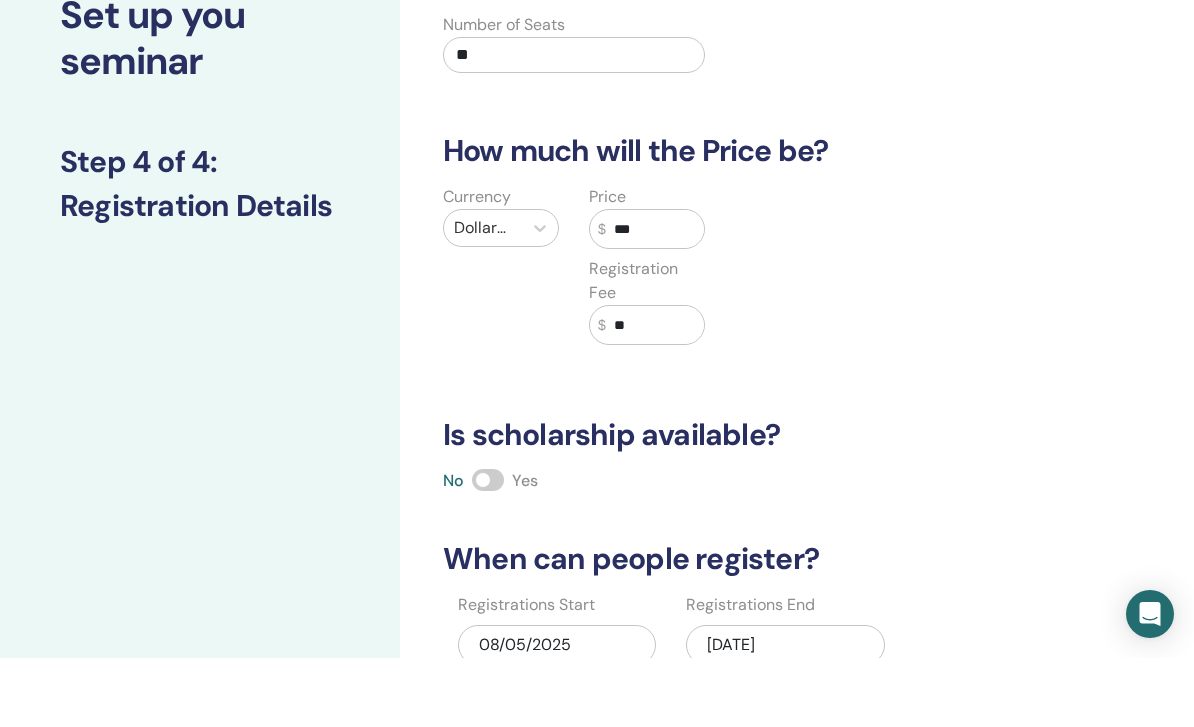 type on "**" 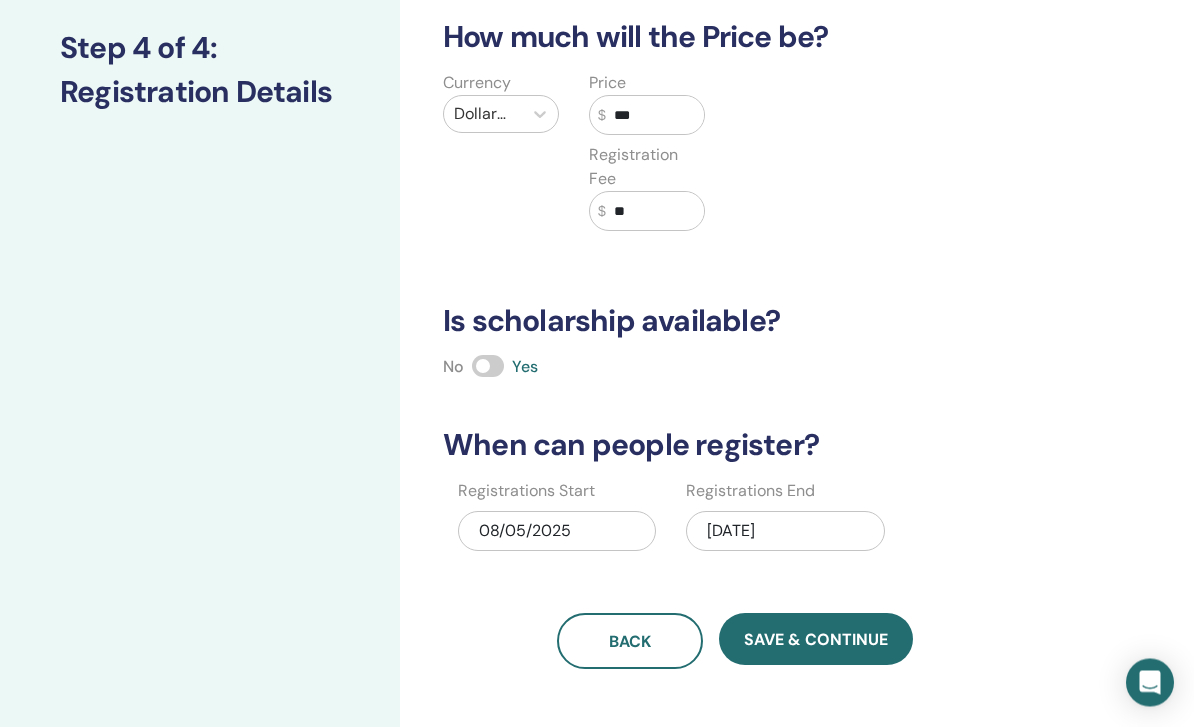 scroll, scrollTop: 265, scrollLeft: 0, axis: vertical 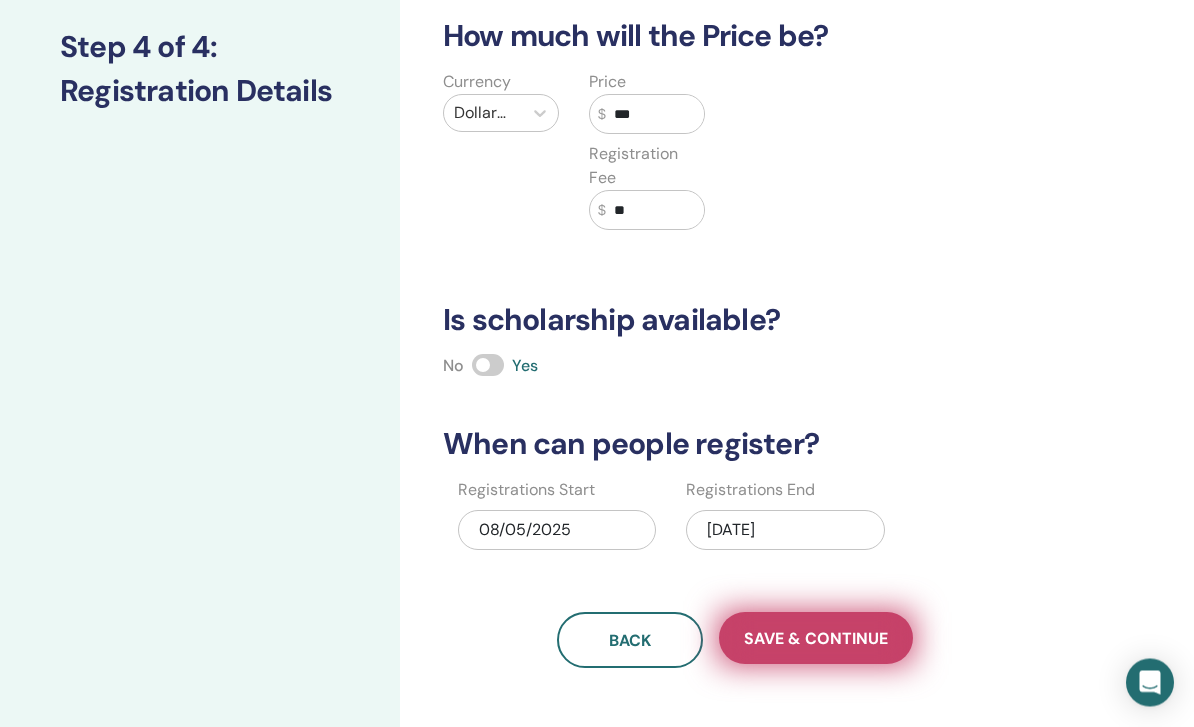click on "Save & Continue" at bounding box center [816, 639] 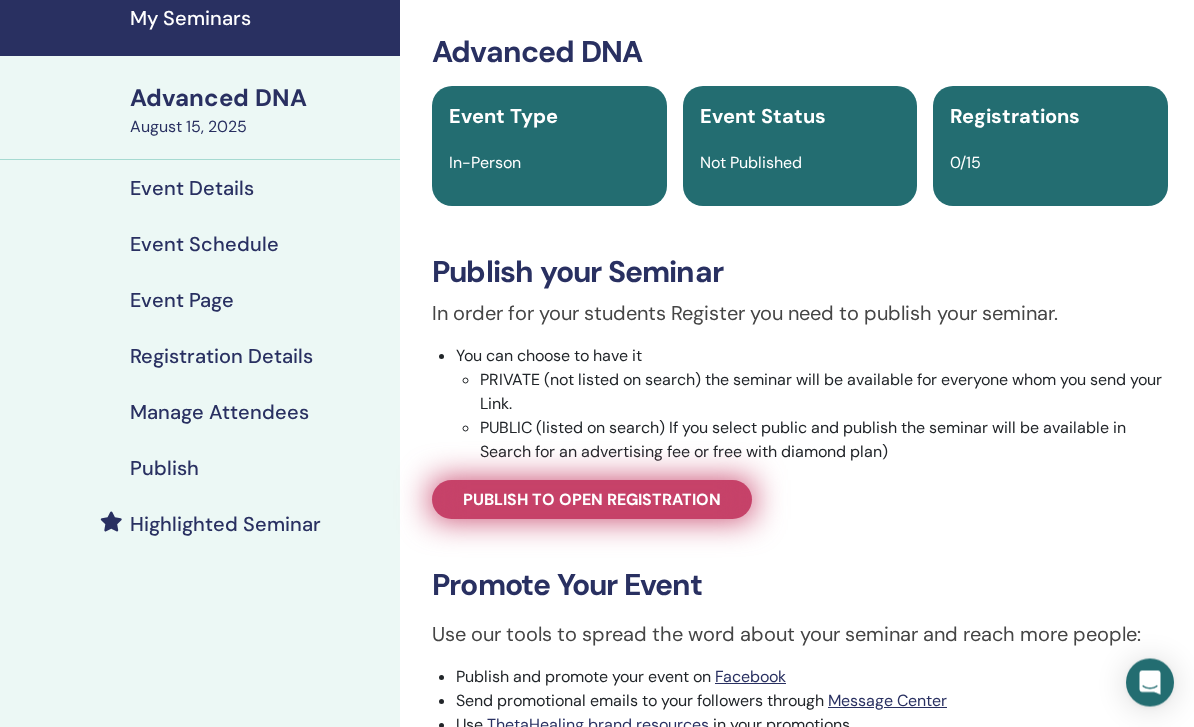 scroll, scrollTop: 78, scrollLeft: 0, axis: vertical 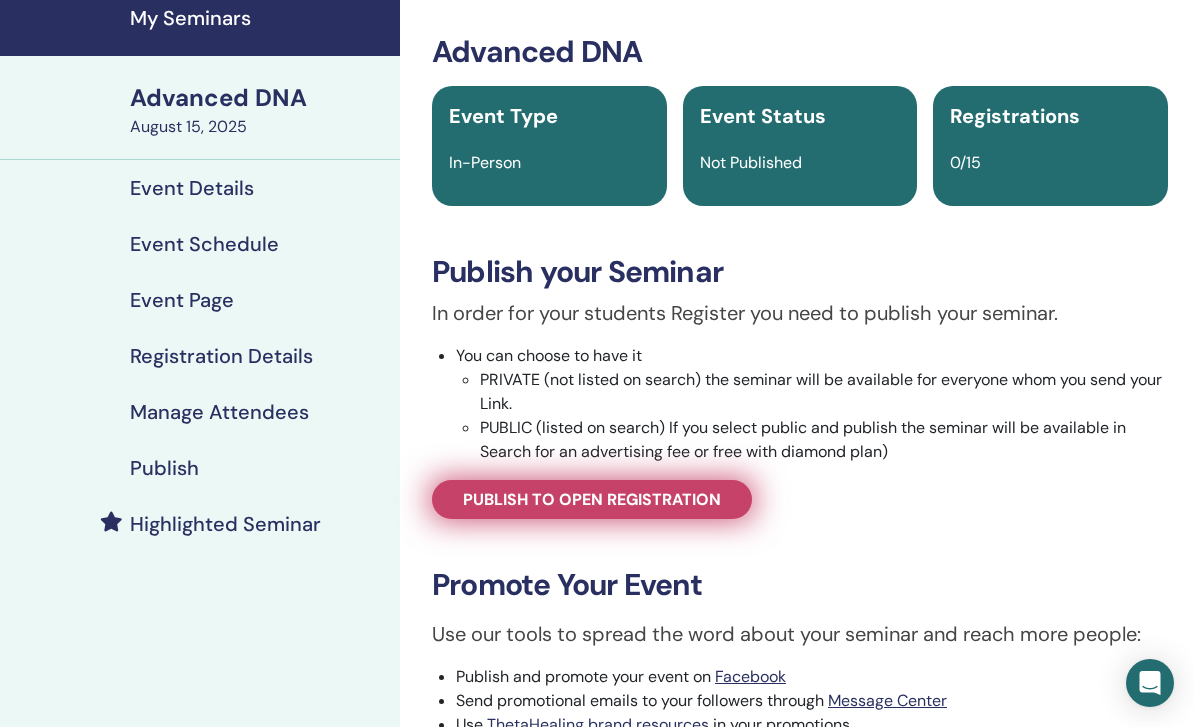 click on "Publish to open registration" at bounding box center [592, 499] 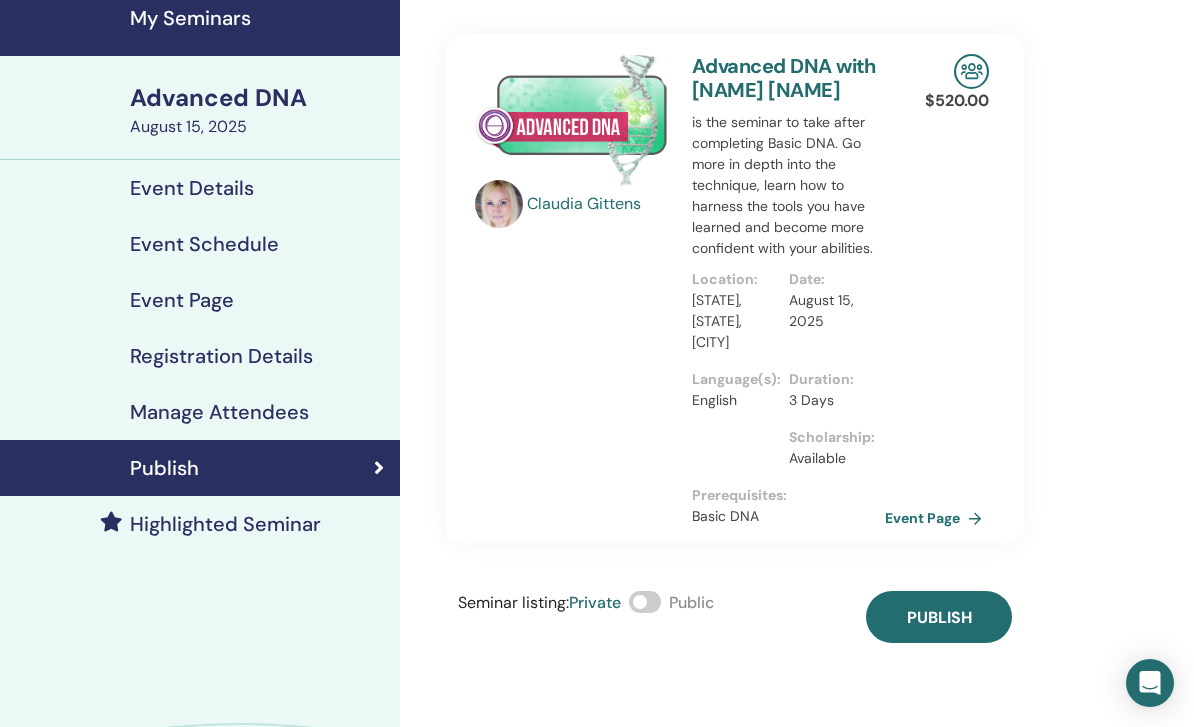 scroll, scrollTop: 0, scrollLeft: 0, axis: both 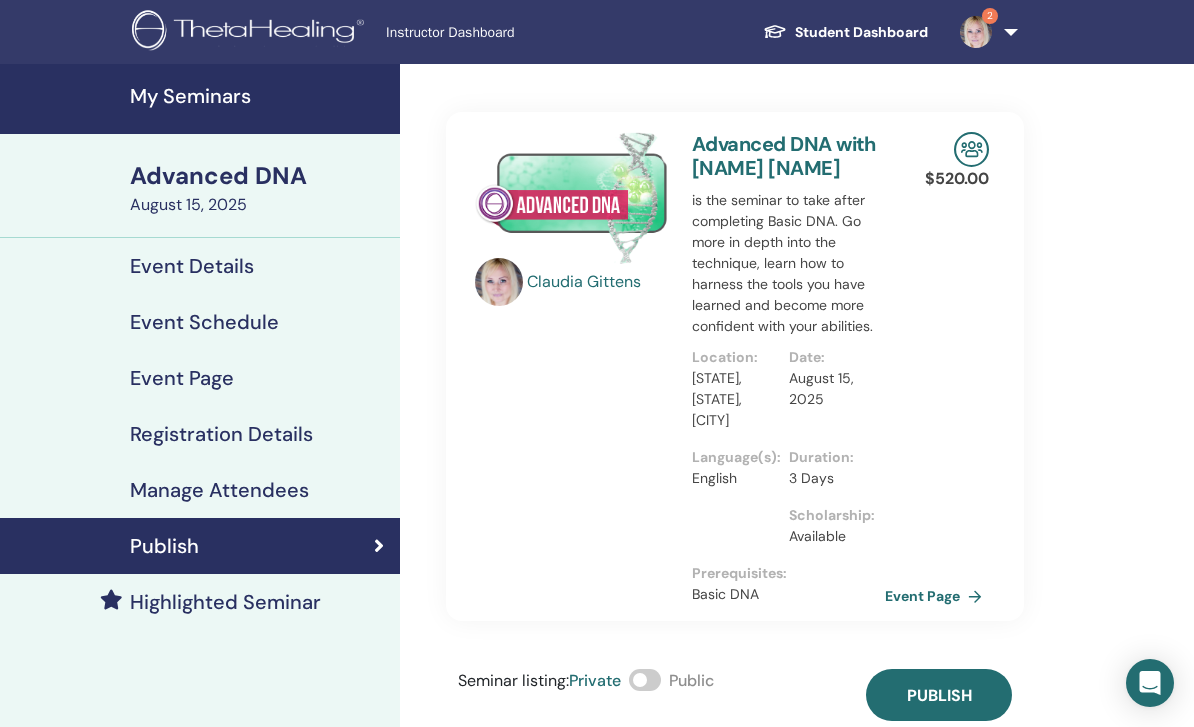 click at bounding box center [976, 32] 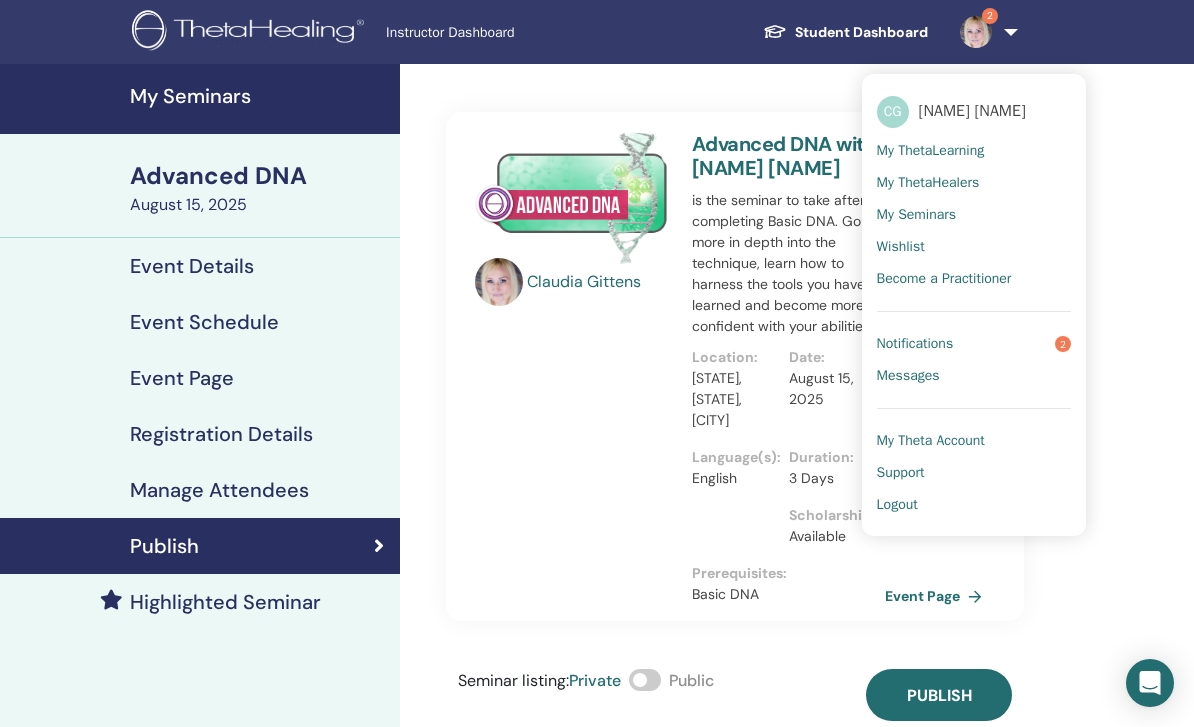 click on "Notifications 2" at bounding box center [974, 344] 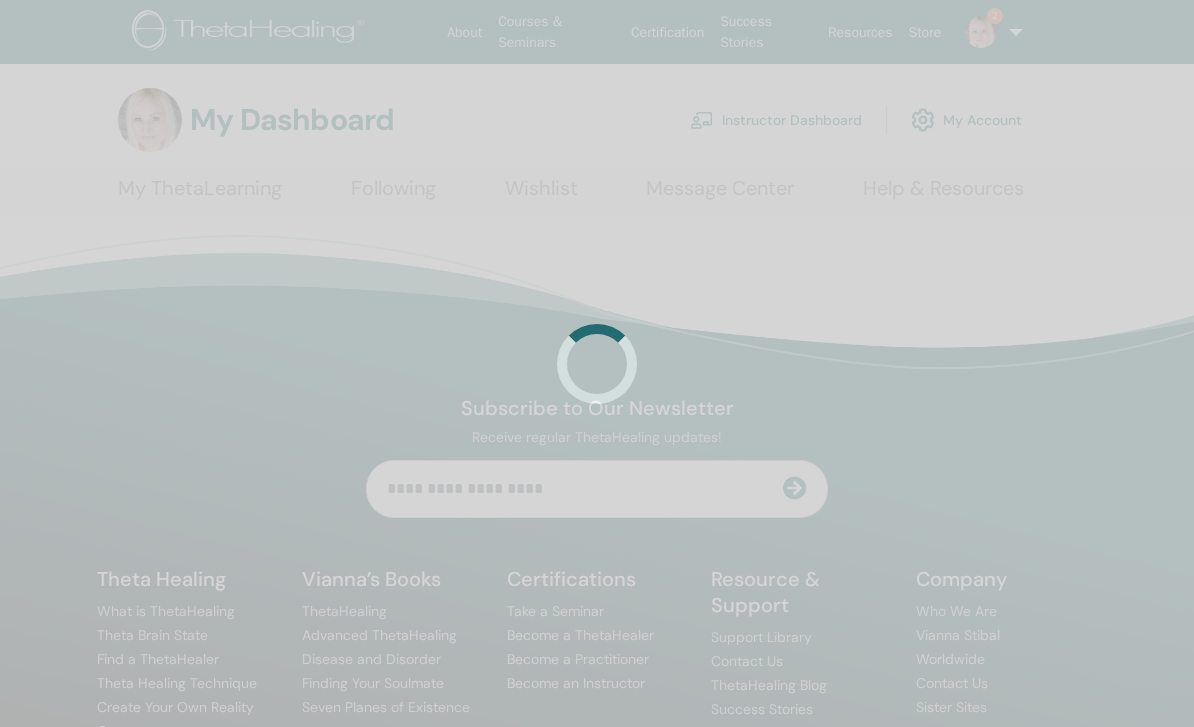 scroll, scrollTop: 0, scrollLeft: 0, axis: both 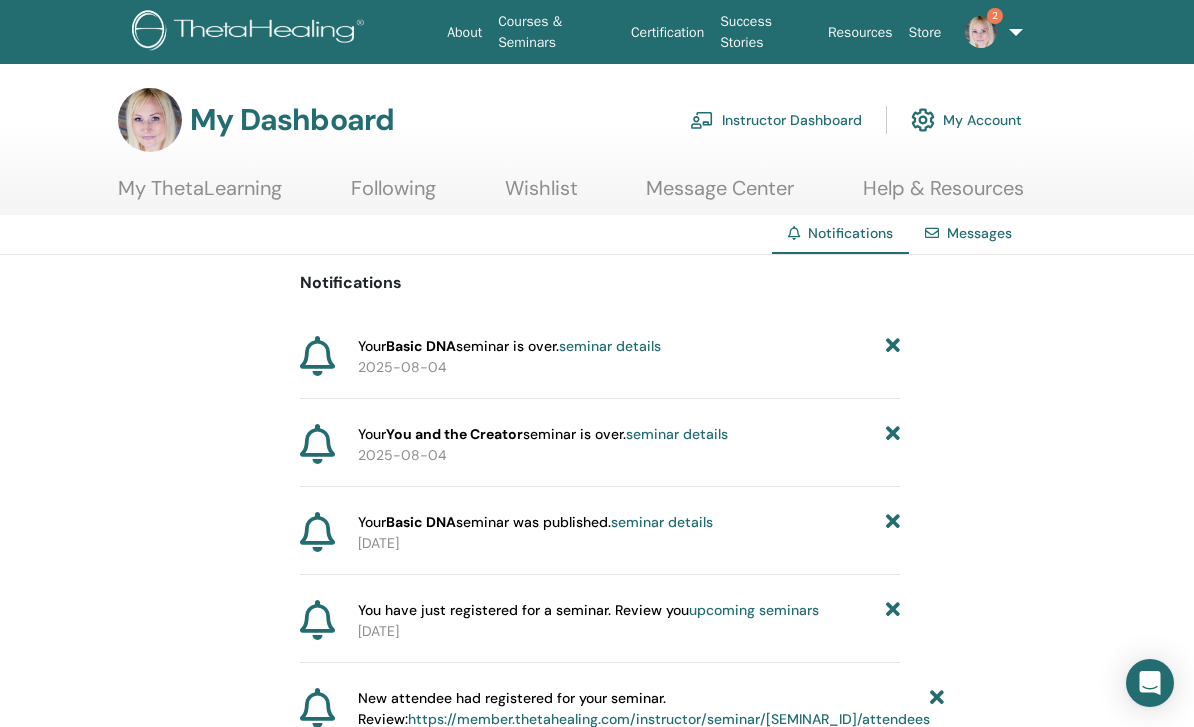 click on "seminar details" at bounding box center (677, 434) 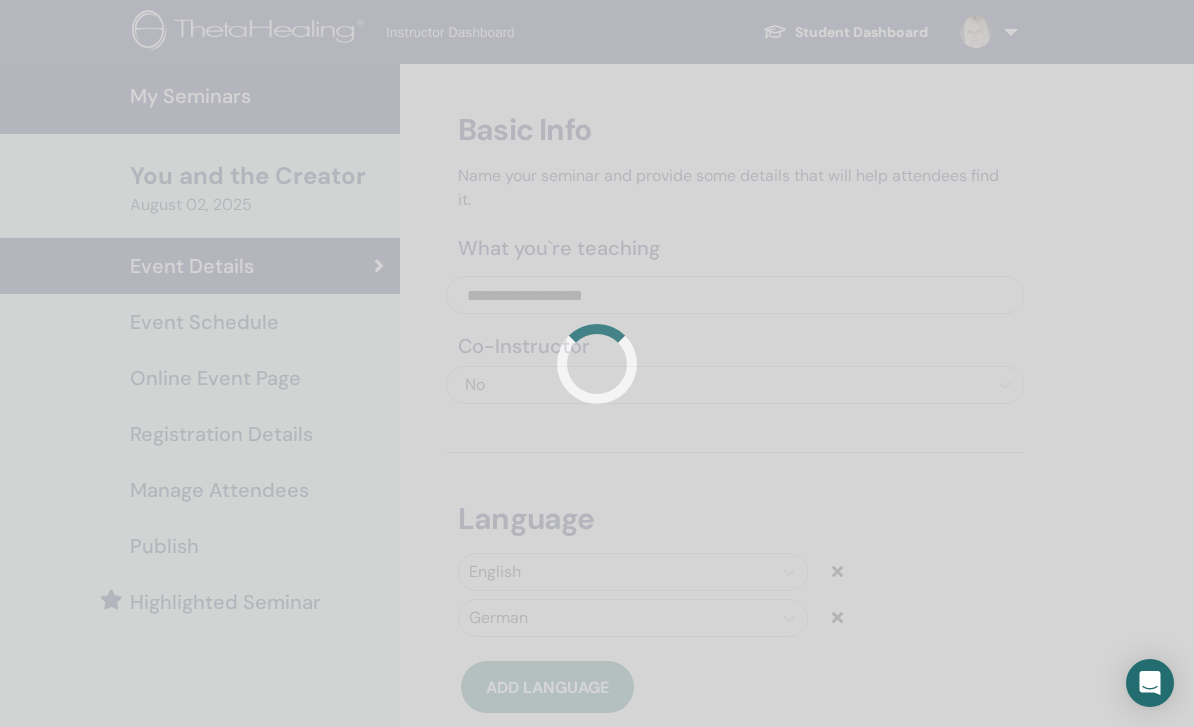scroll, scrollTop: 0, scrollLeft: 0, axis: both 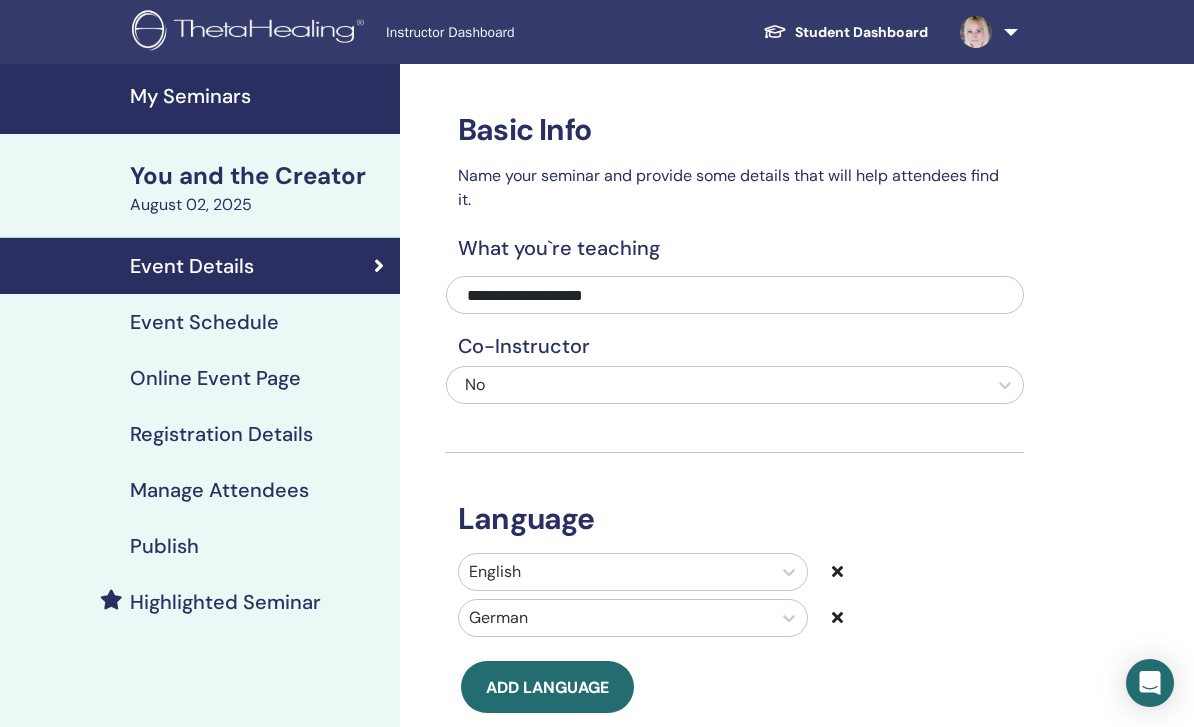 click on "Manage Attendees" at bounding box center [219, 490] 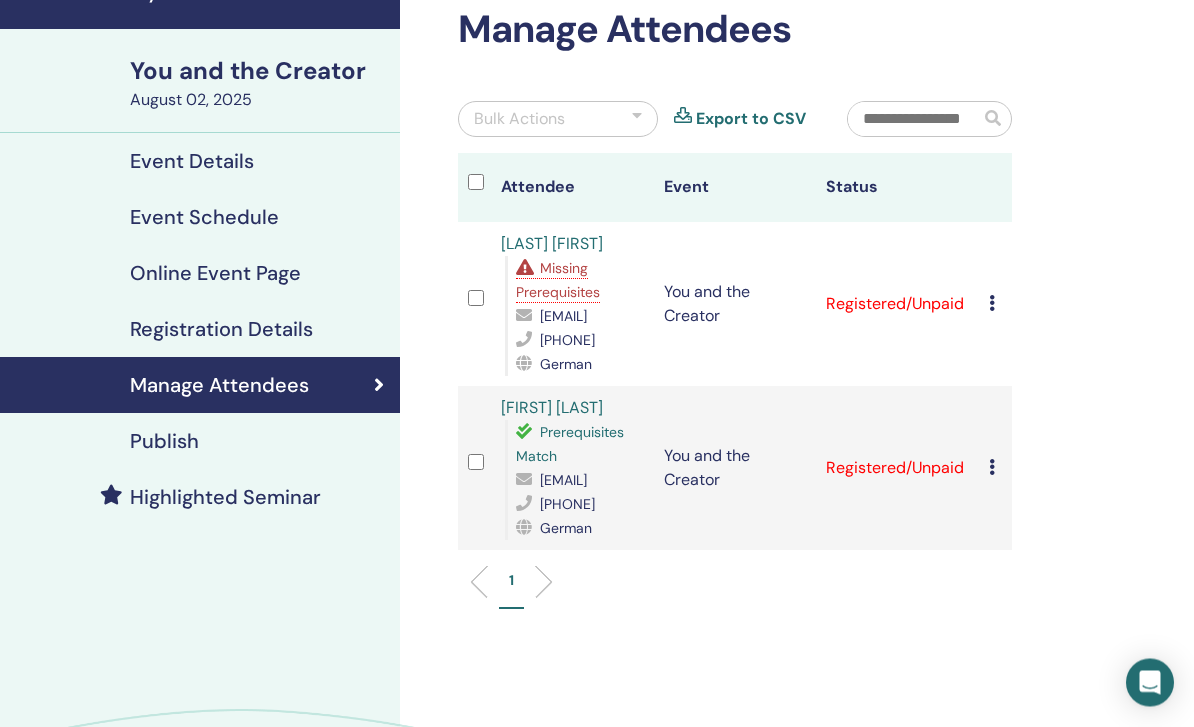 scroll, scrollTop: 105, scrollLeft: 0, axis: vertical 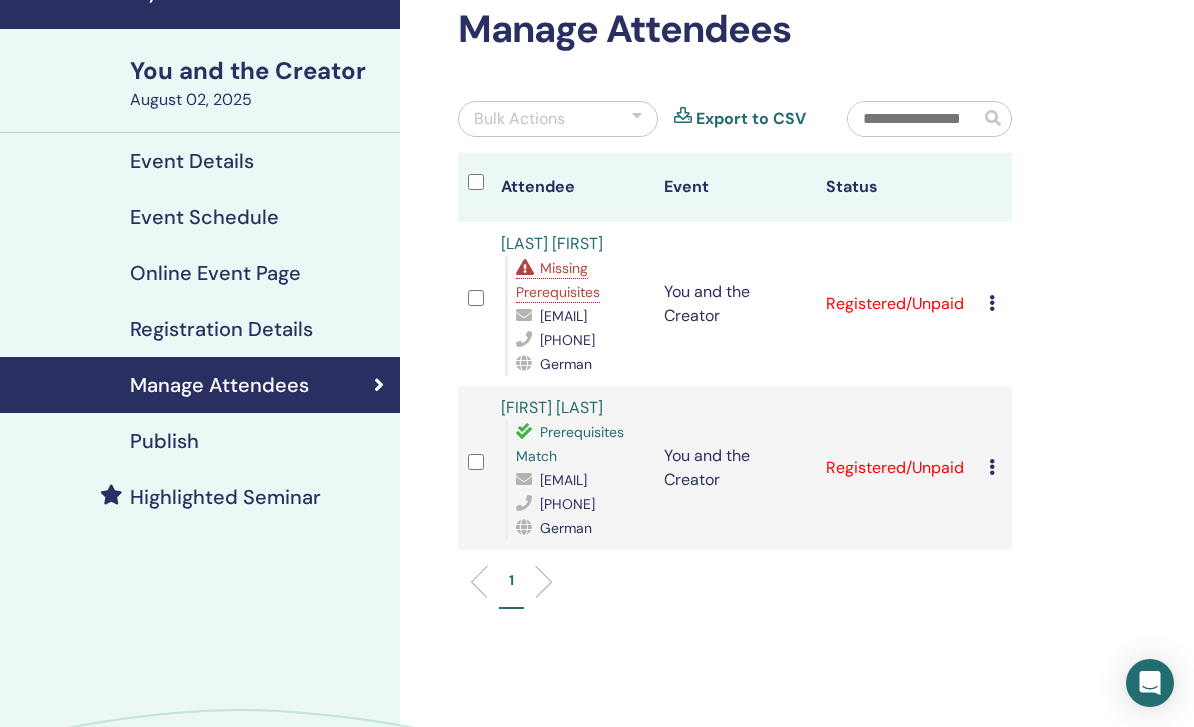 click on "Missing Prerequisites" at bounding box center [558, 280] 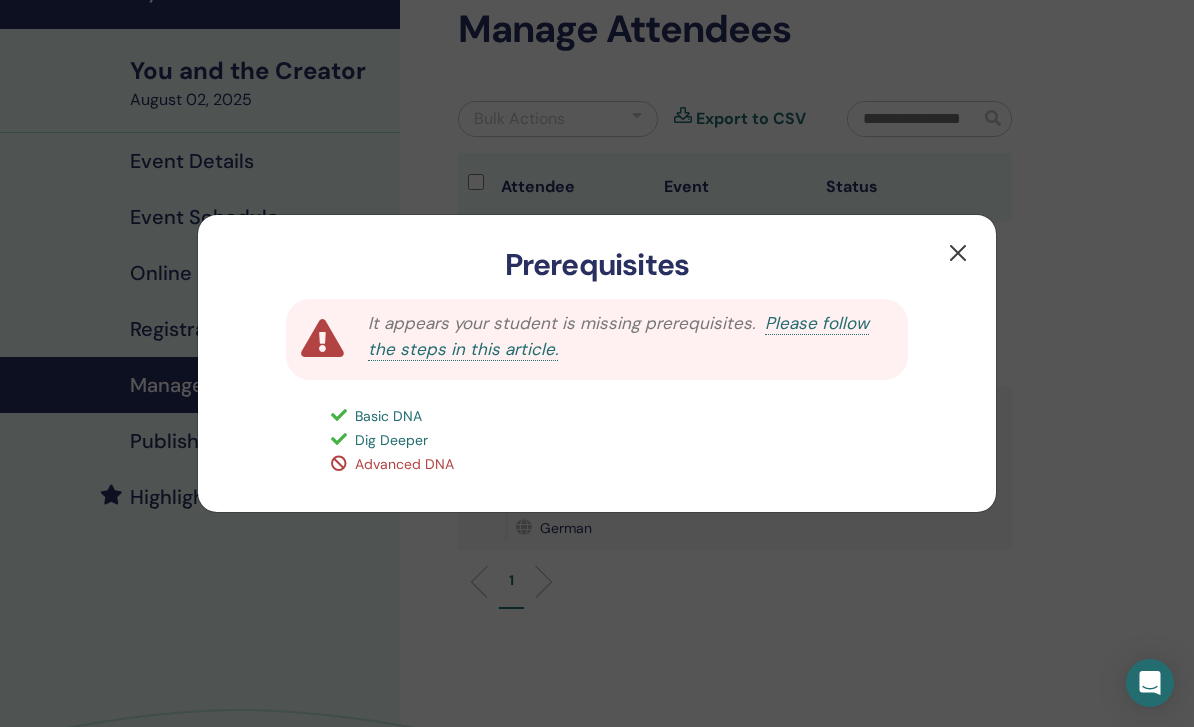 click at bounding box center (958, 253) 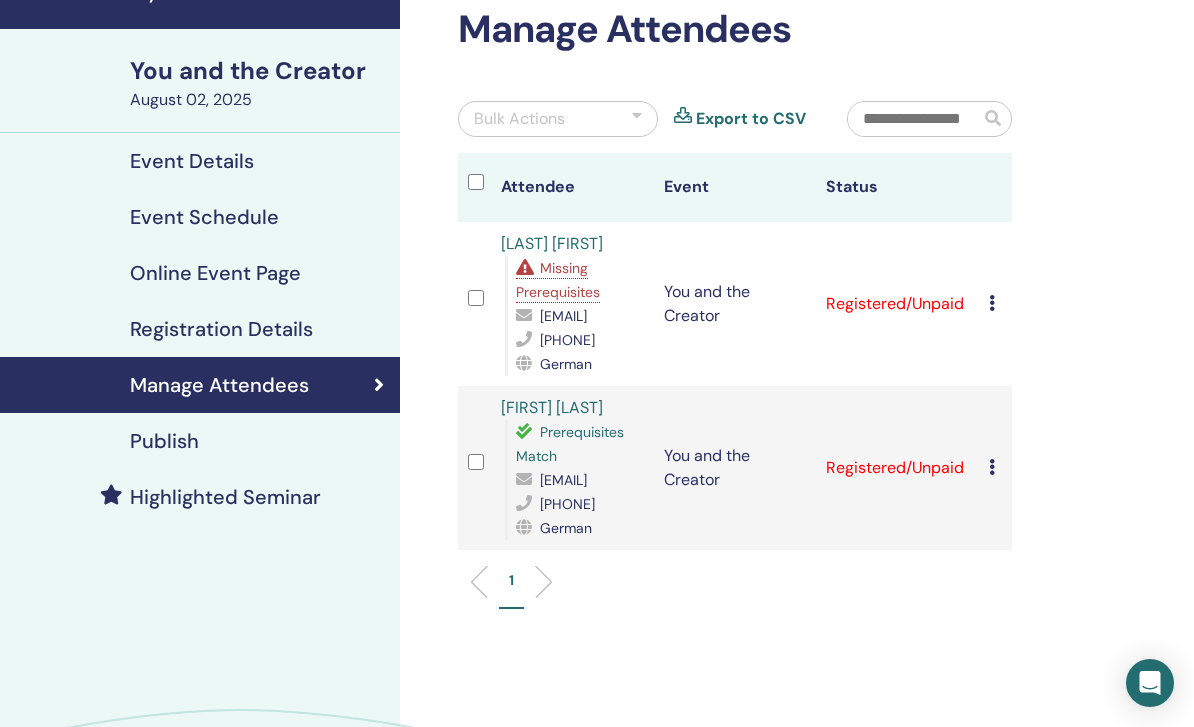click on "Cancel Registration Do not auto-certify Mark as Paid Mark as Unpaid Mark as Absent Complete and Certify Download Certificate" at bounding box center [995, 468] 